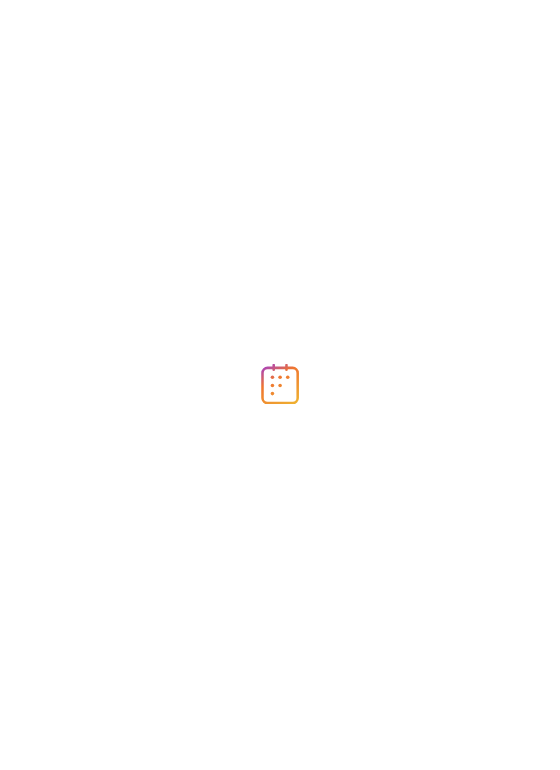 scroll, scrollTop: 0, scrollLeft: 0, axis: both 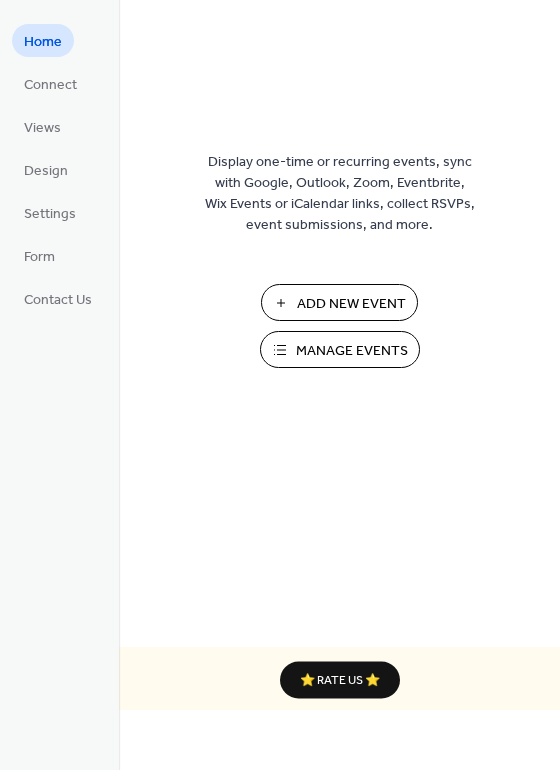 click on "Add New Event" at bounding box center (351, 304) 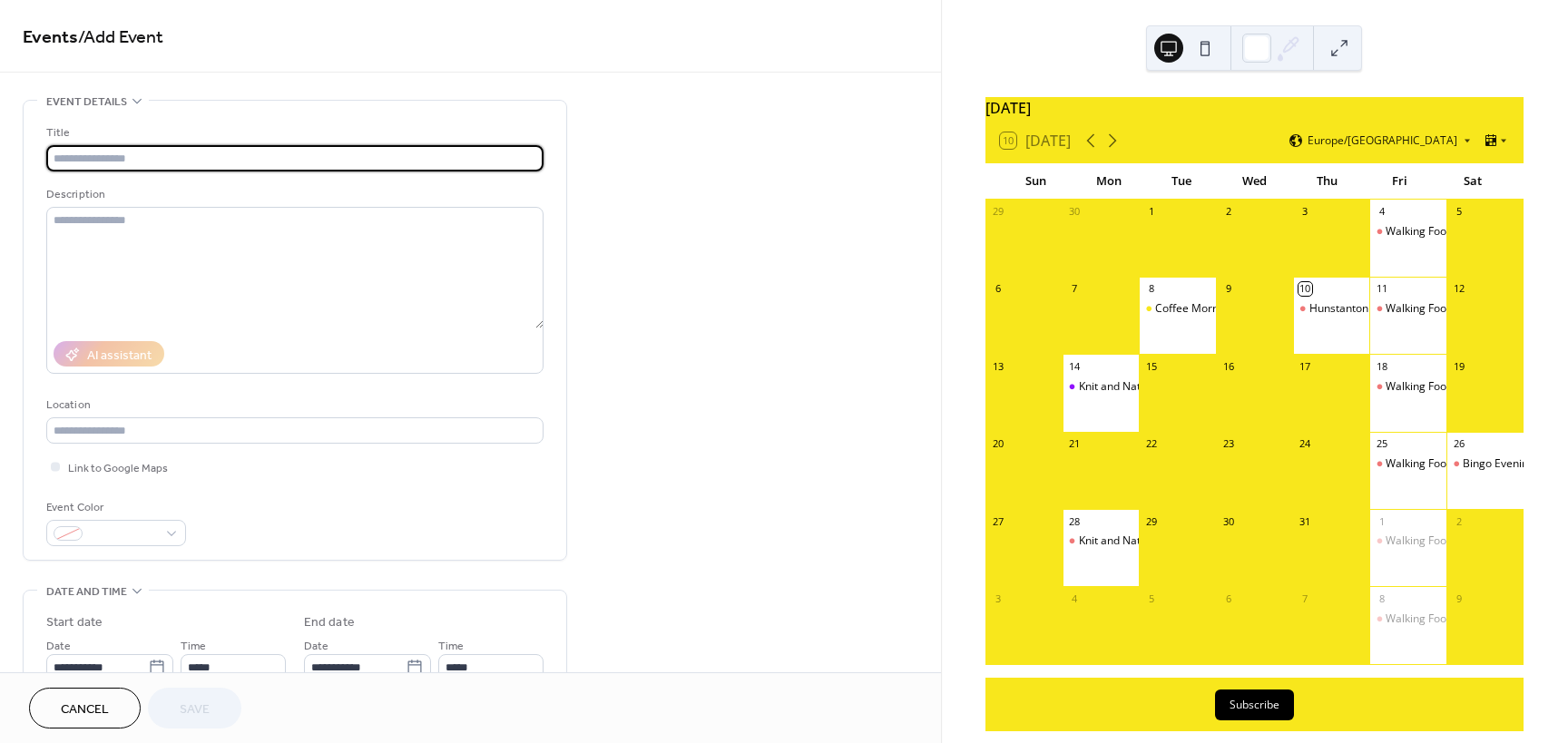 scroll, scrollTop: 0, scrollLeft: 0, axis: both 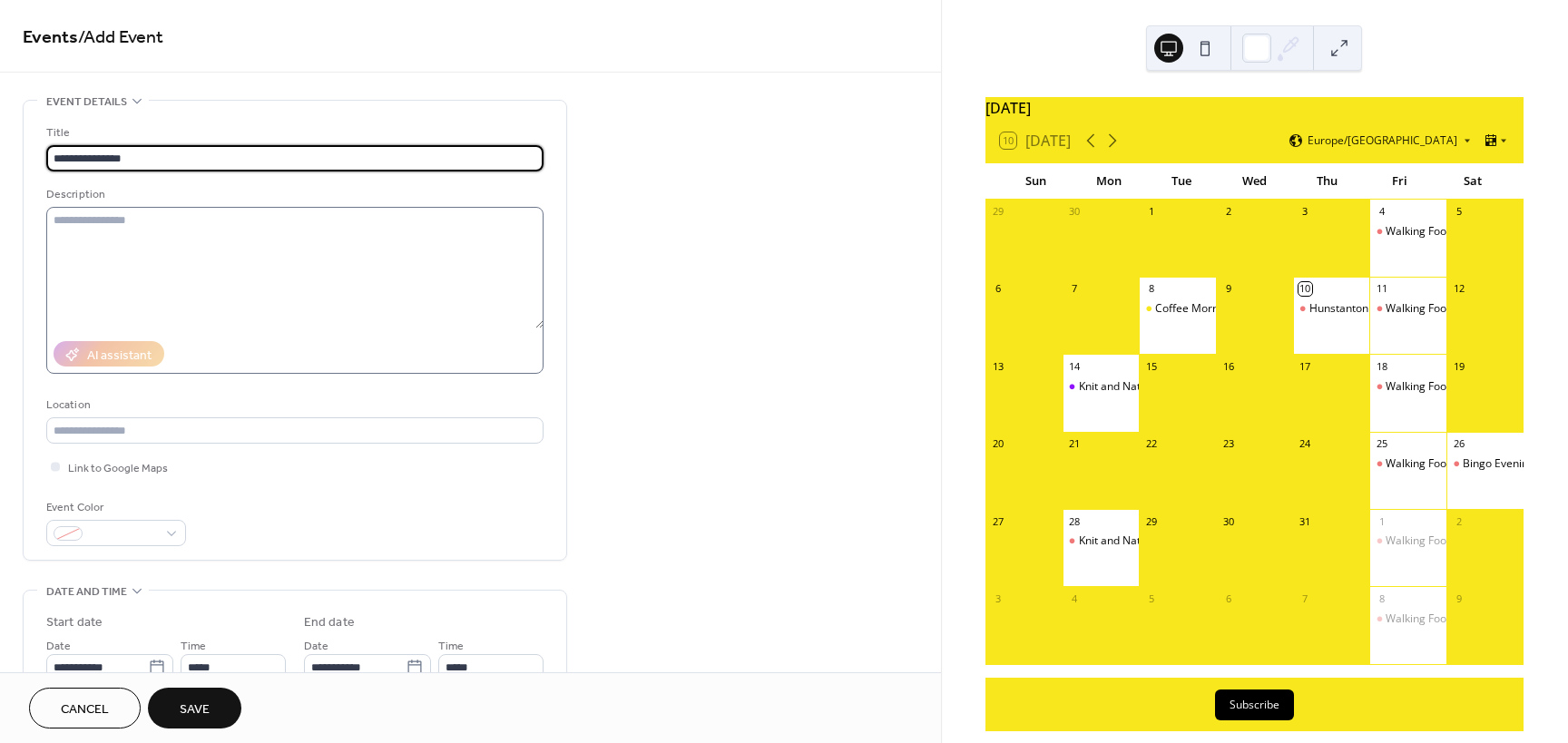 type on "**********" 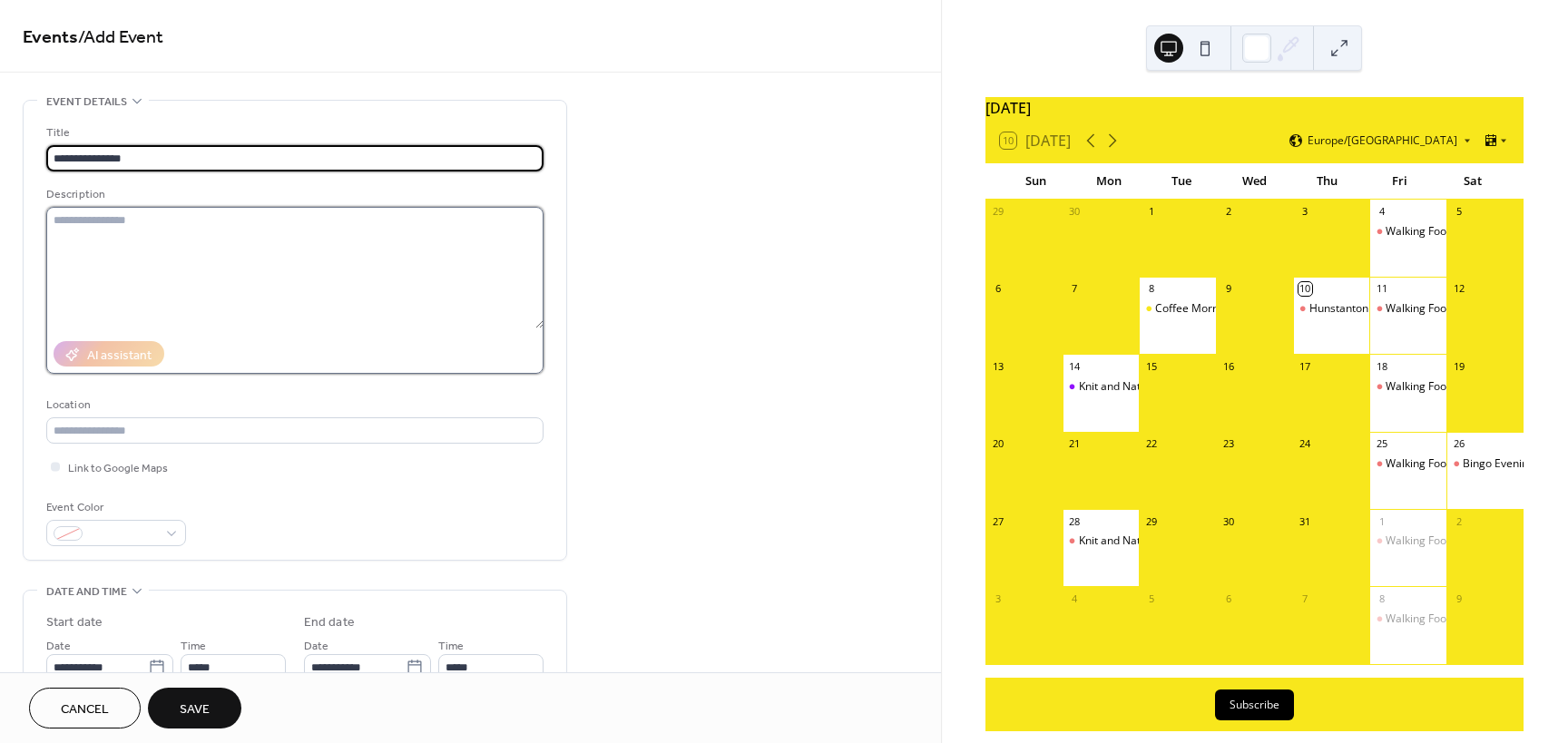 click at bounding box center [295, 268] 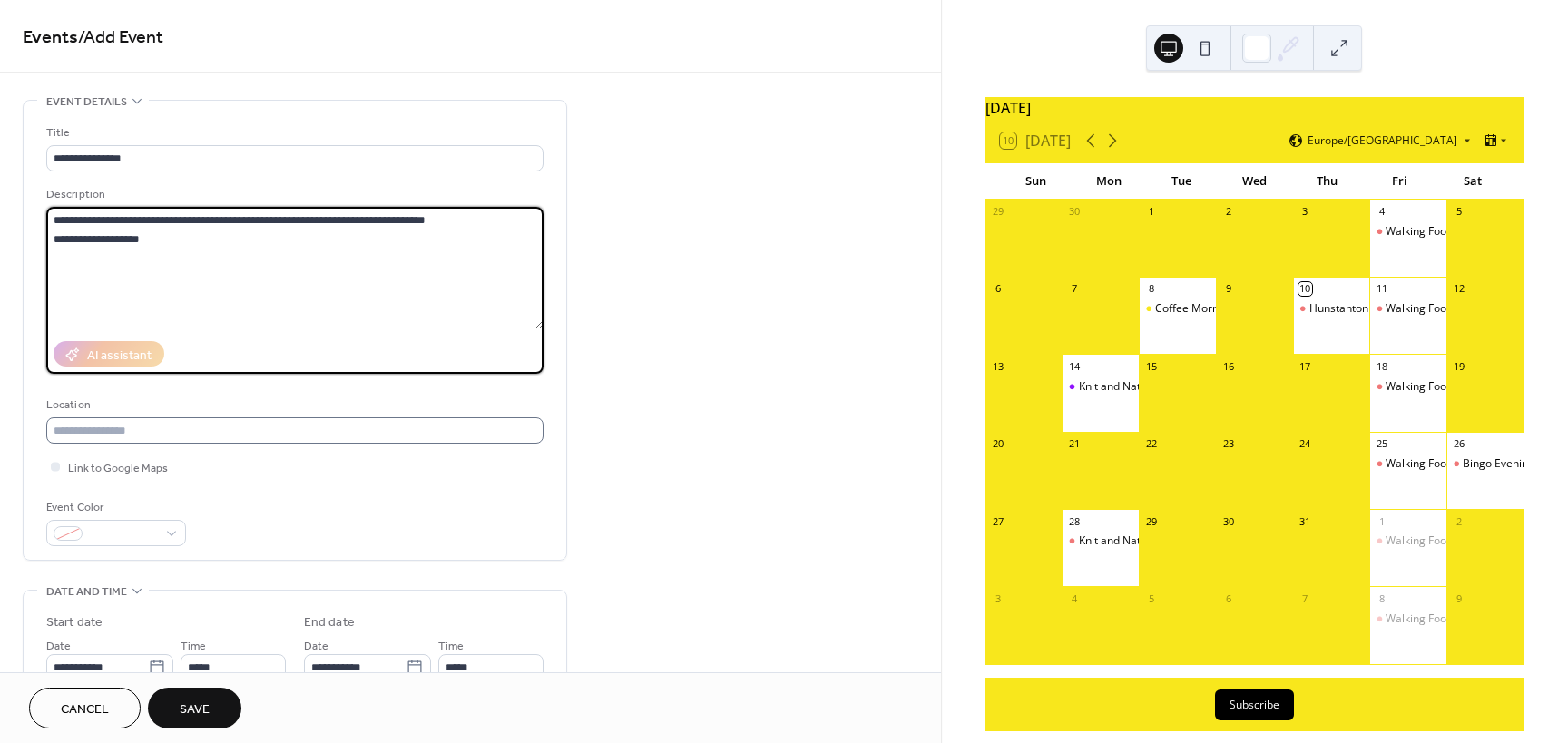 type on "**********" 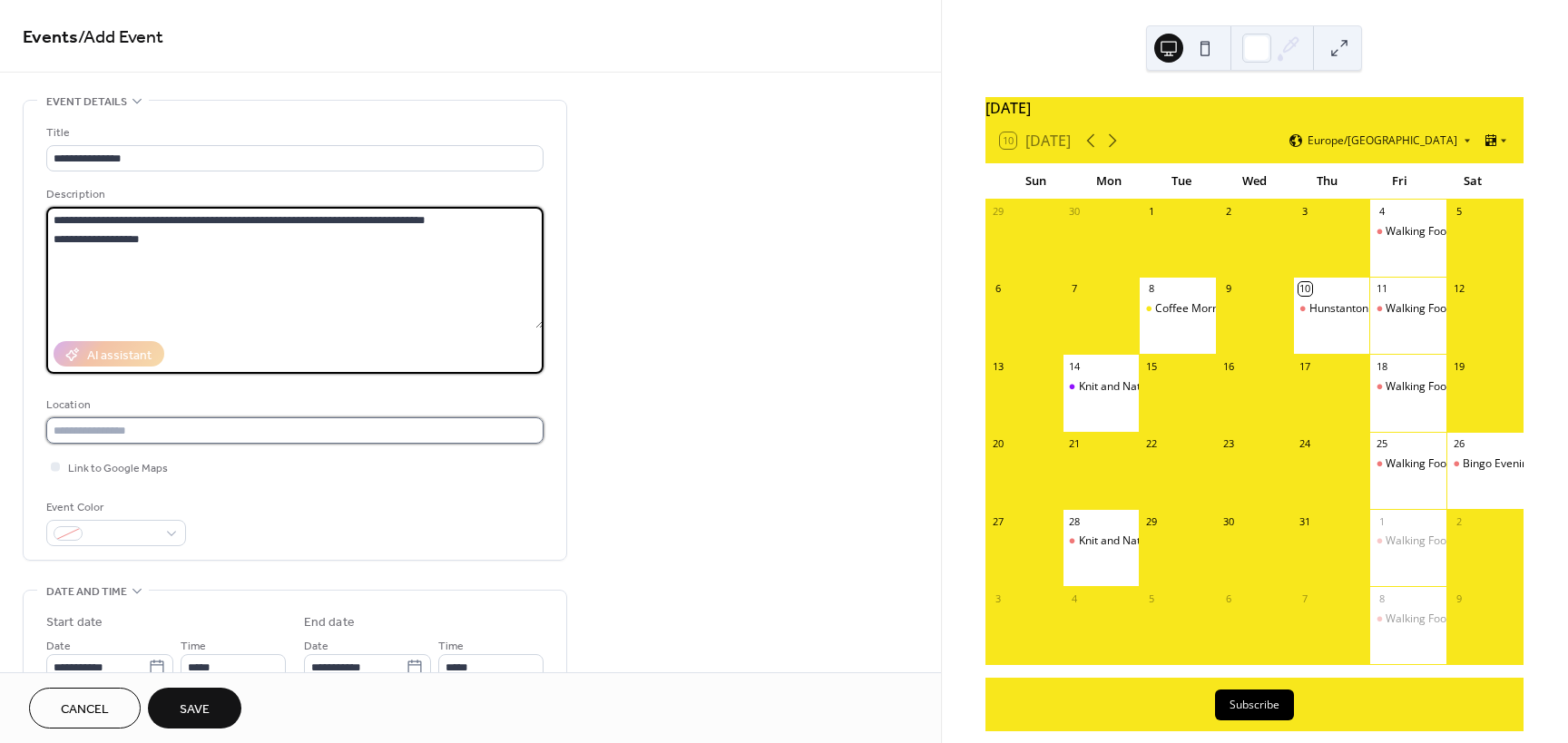 click at bounding box center [295, 430] 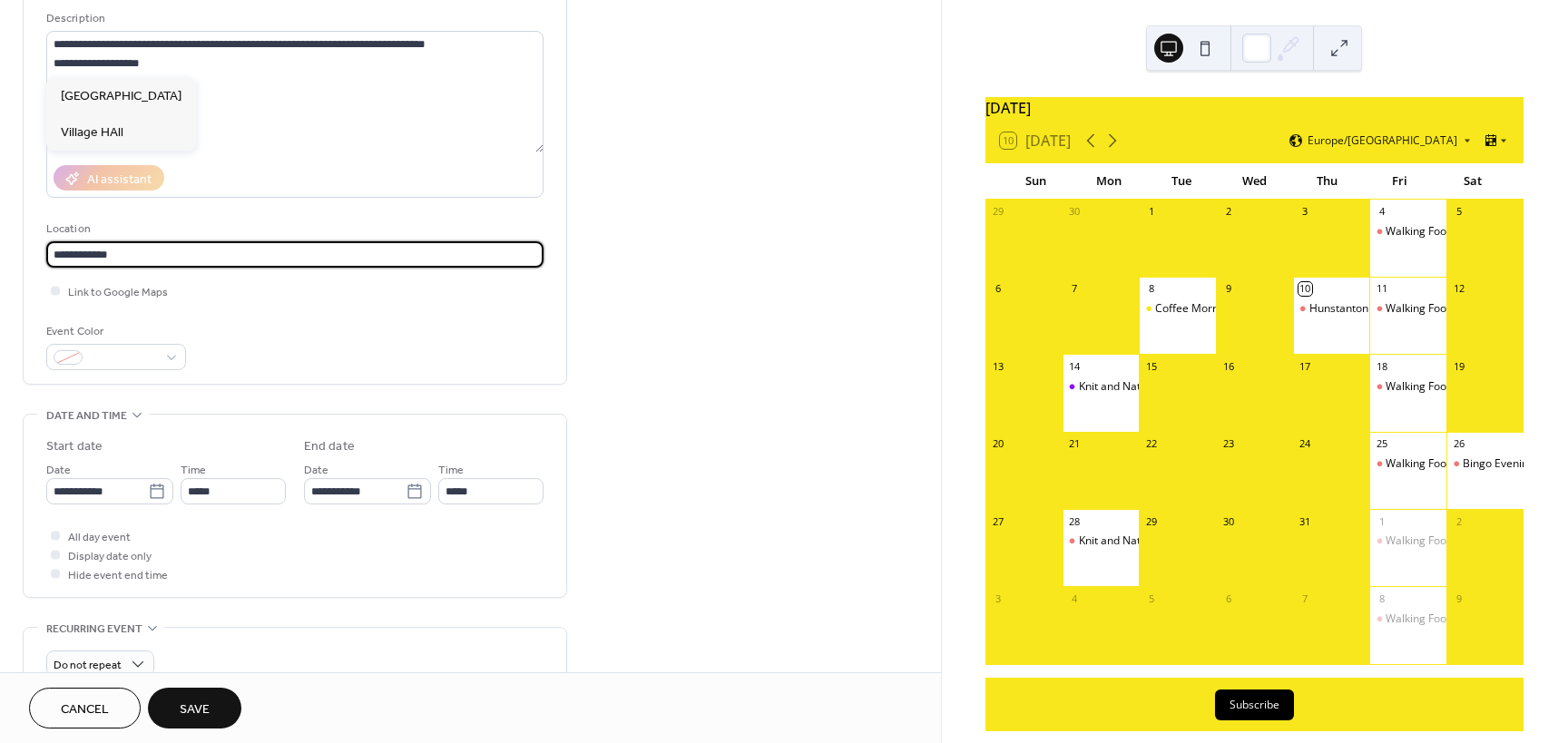 scroll, scrollTop: 181, scrollLeft: 0, axis: vertical 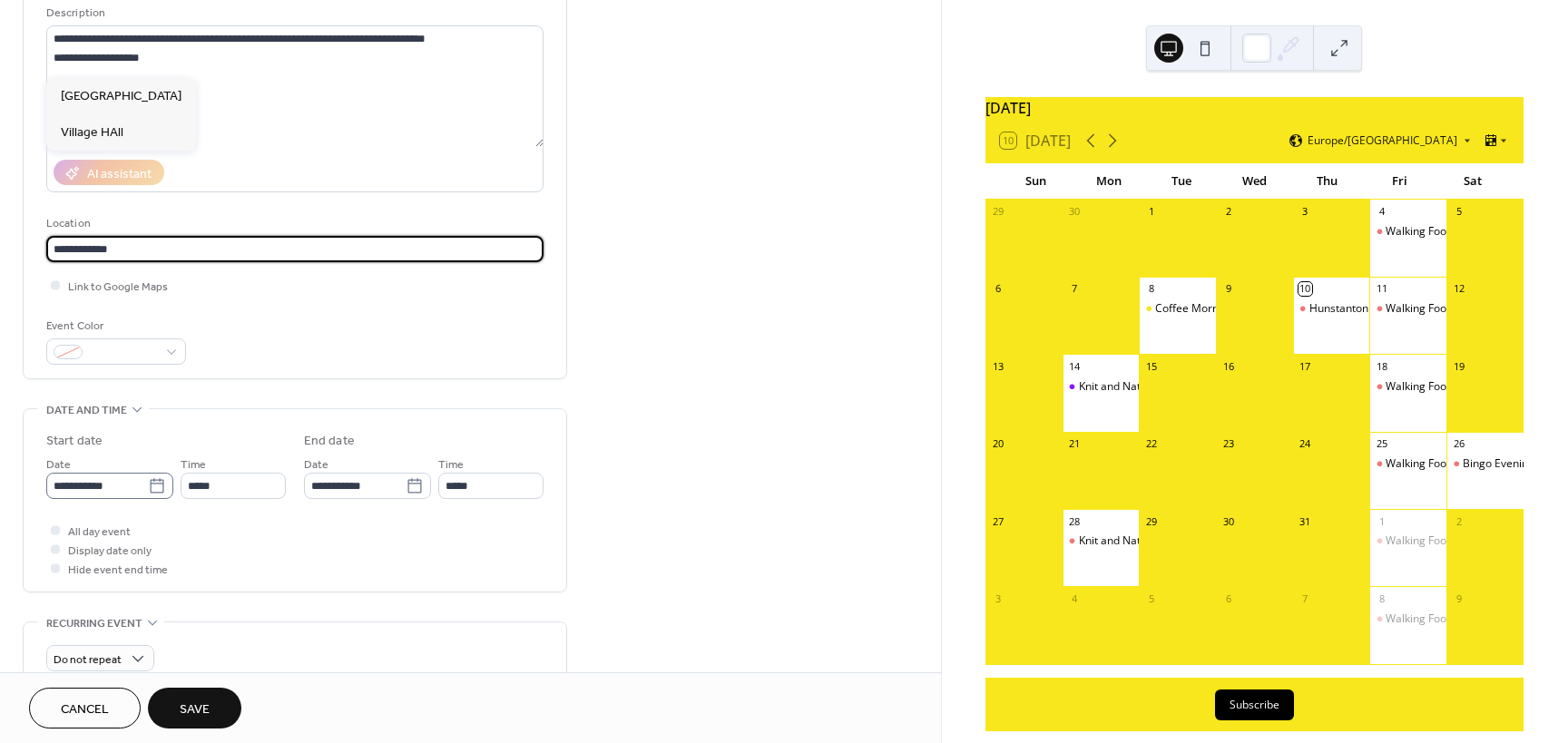 type on "**********" 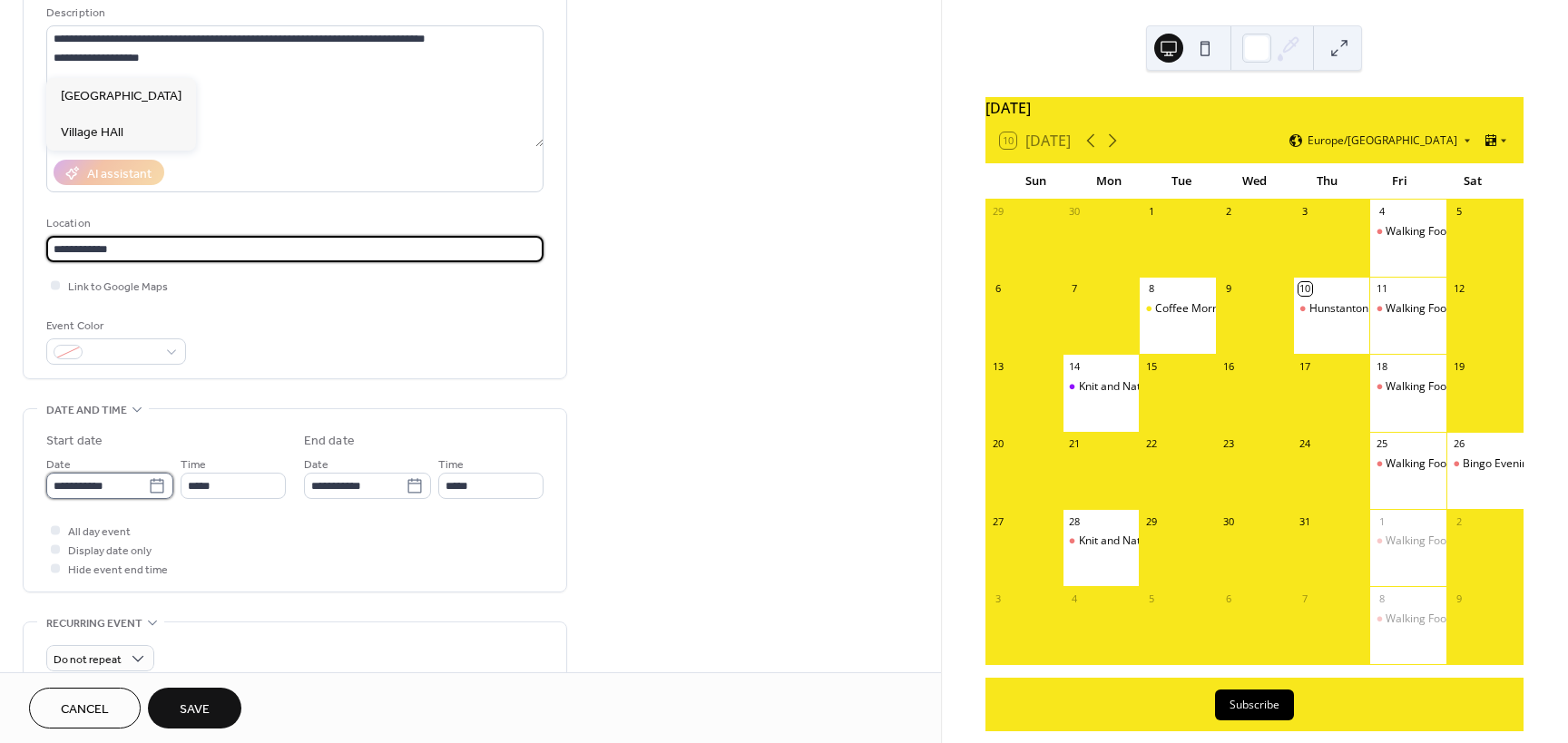 click on "**********" at bounding box center (97, 485) 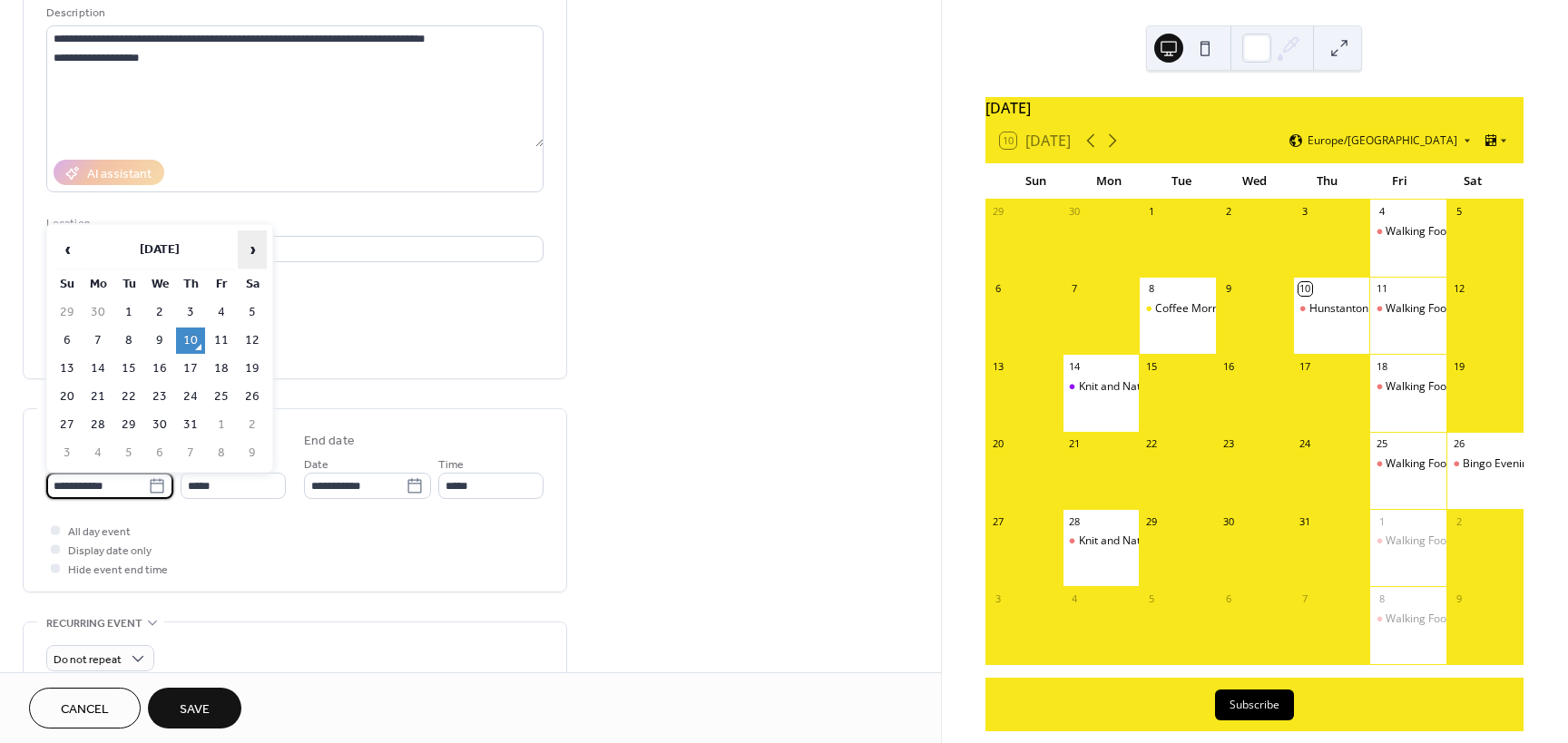 click on "›" at bounding box center (252, 249) 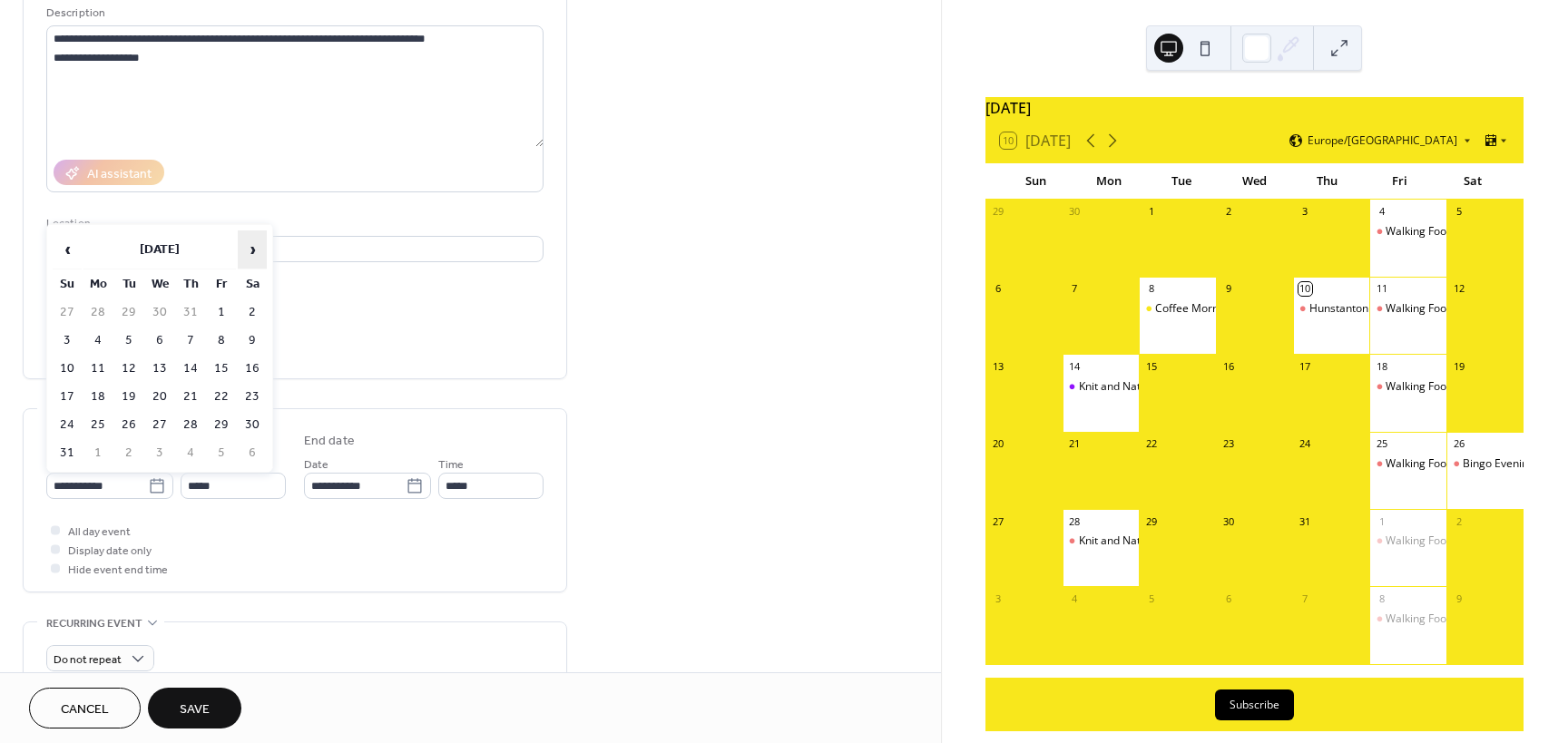 click on "›" at bounding box center [252, 249] 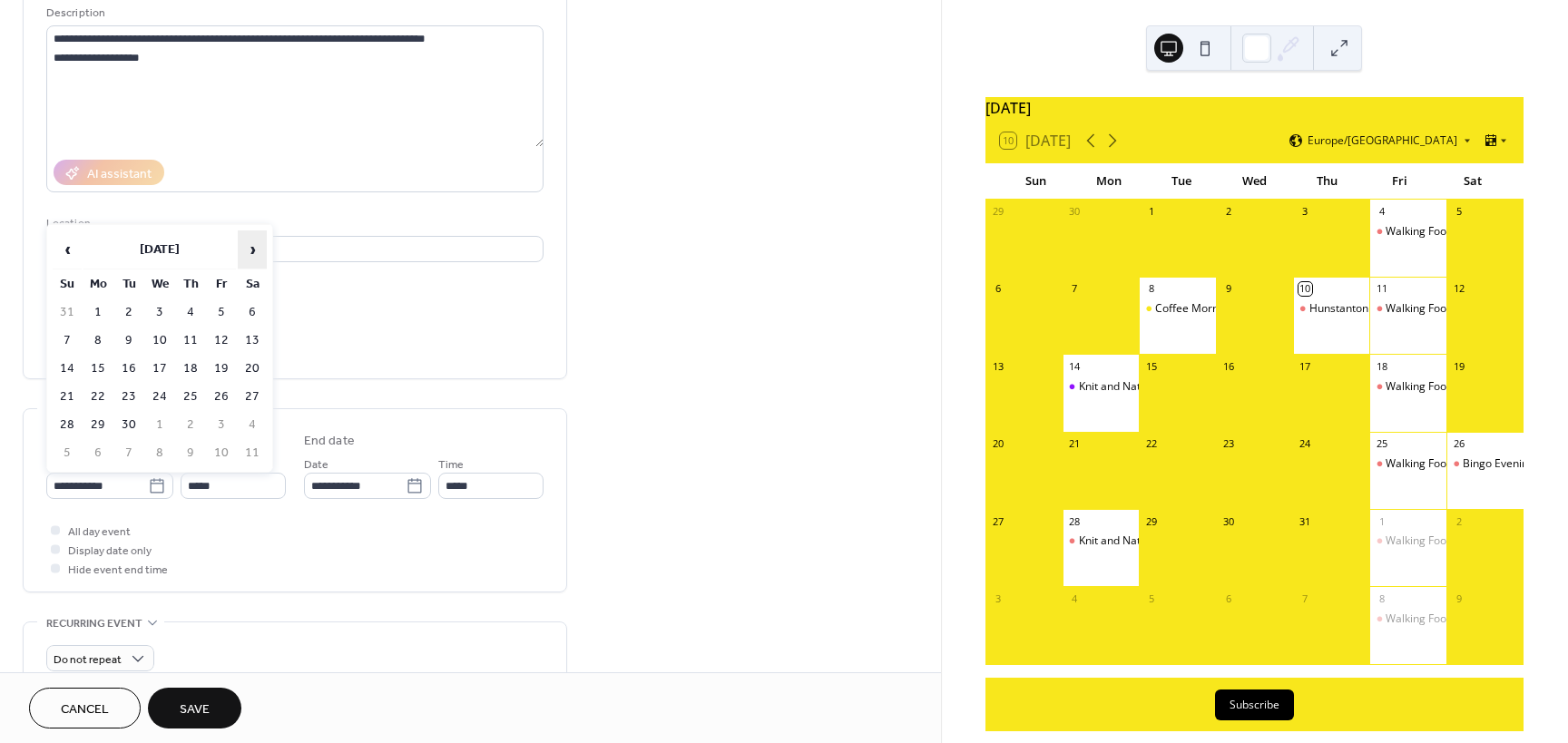 click on "›" at bounding box center (252, 249) 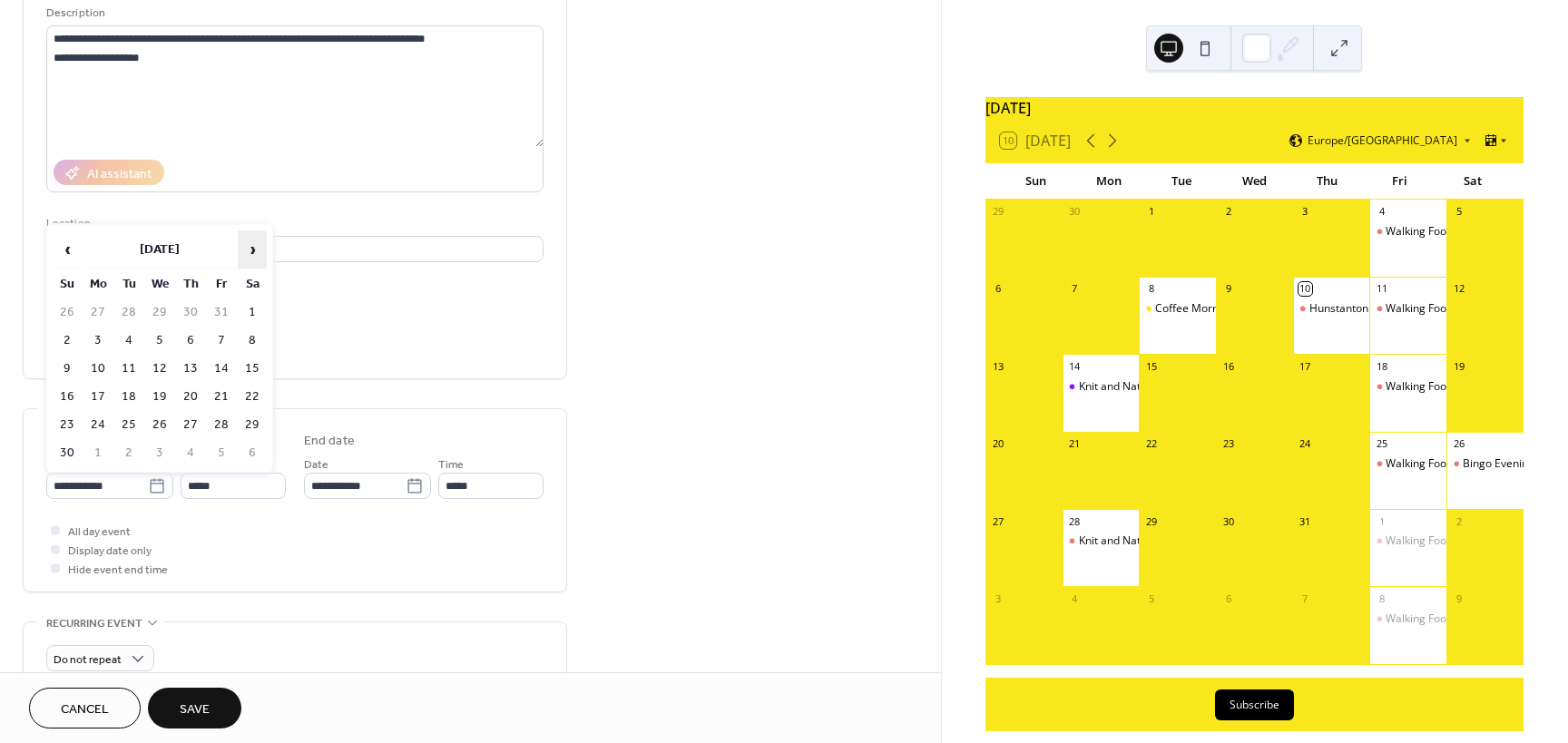 click on "›" at bounding box center [252, 249] 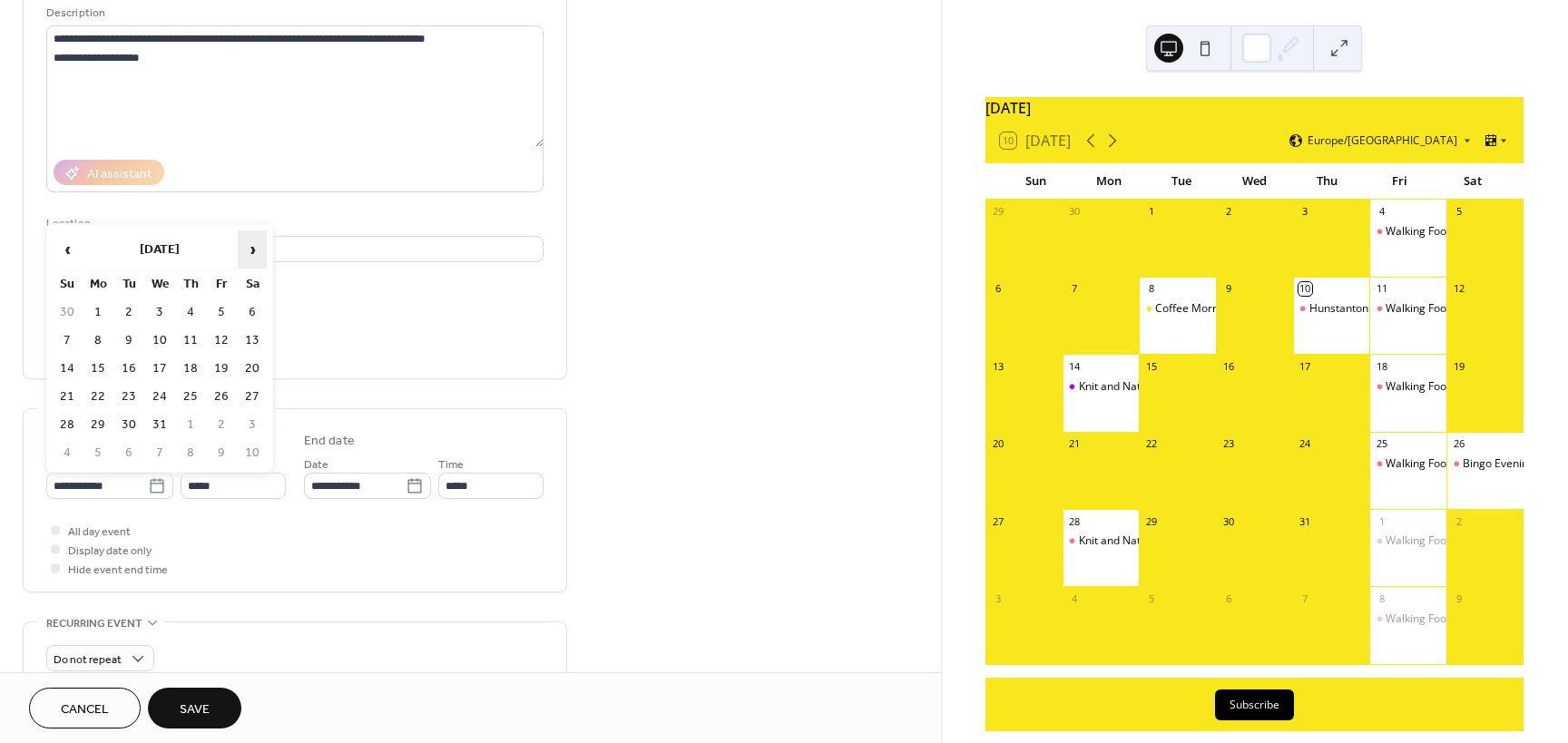 click on "›" at bounding box center (252, 249) 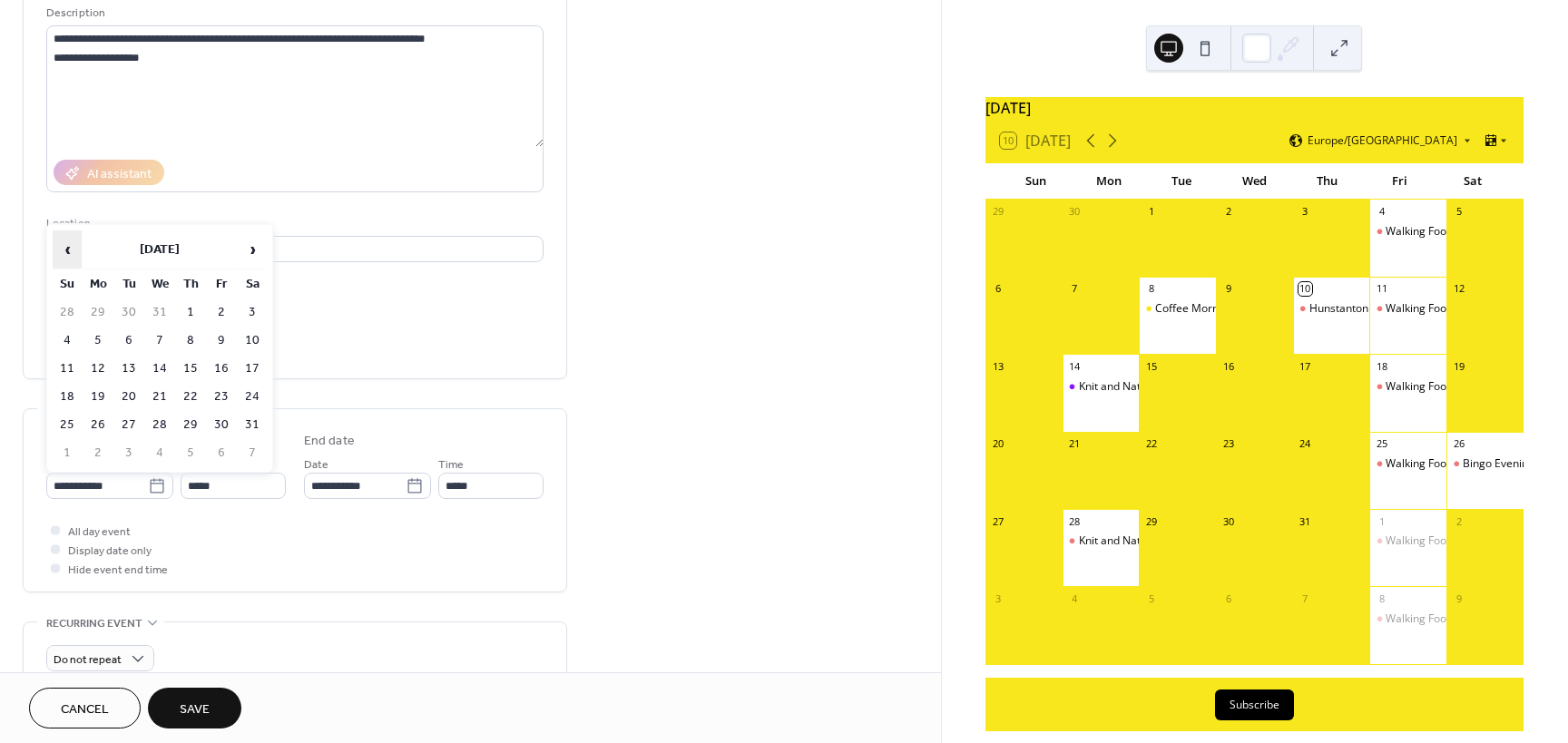 click on "‹" at bounding box center (67, 249) 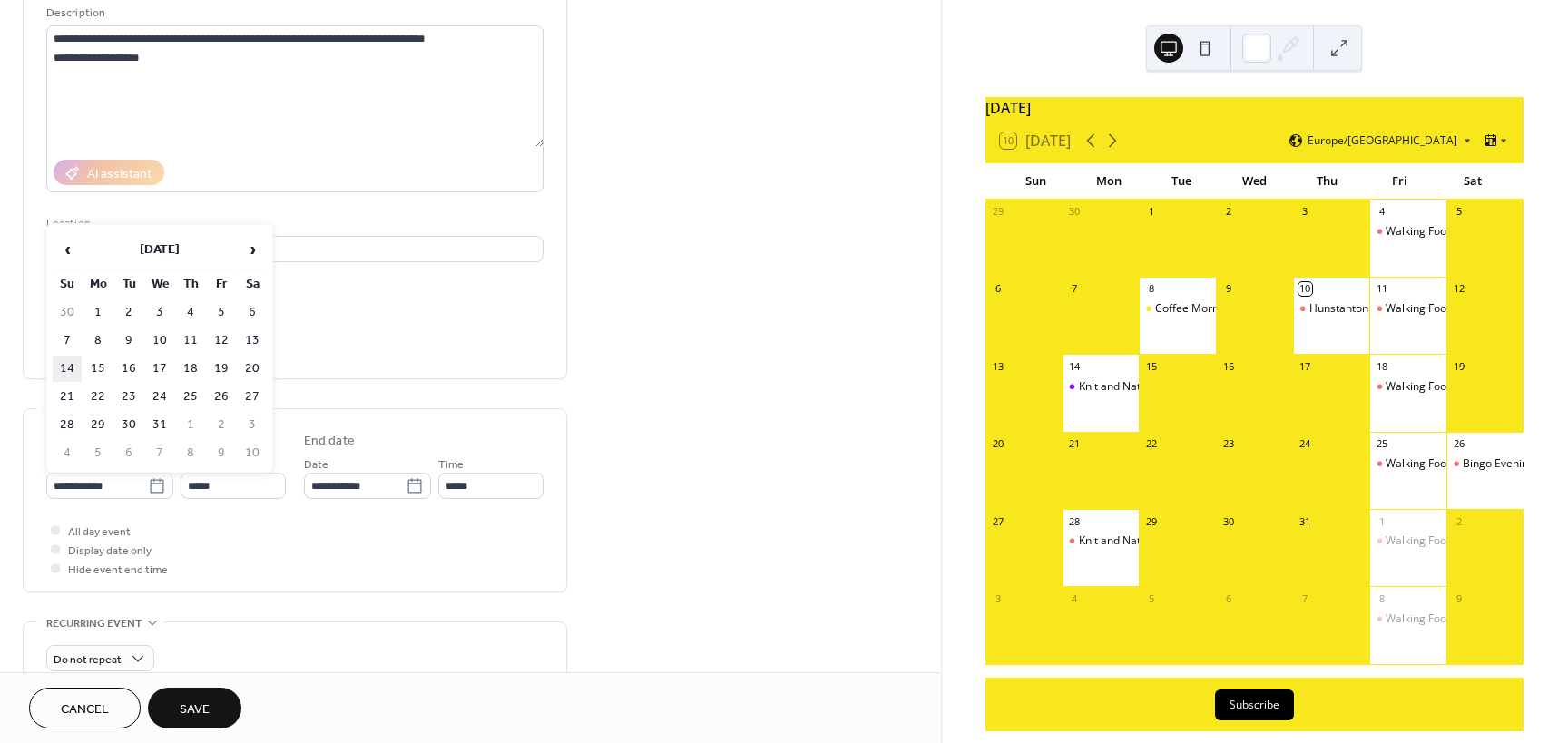 click on "14" at bounding box center [67, 368] 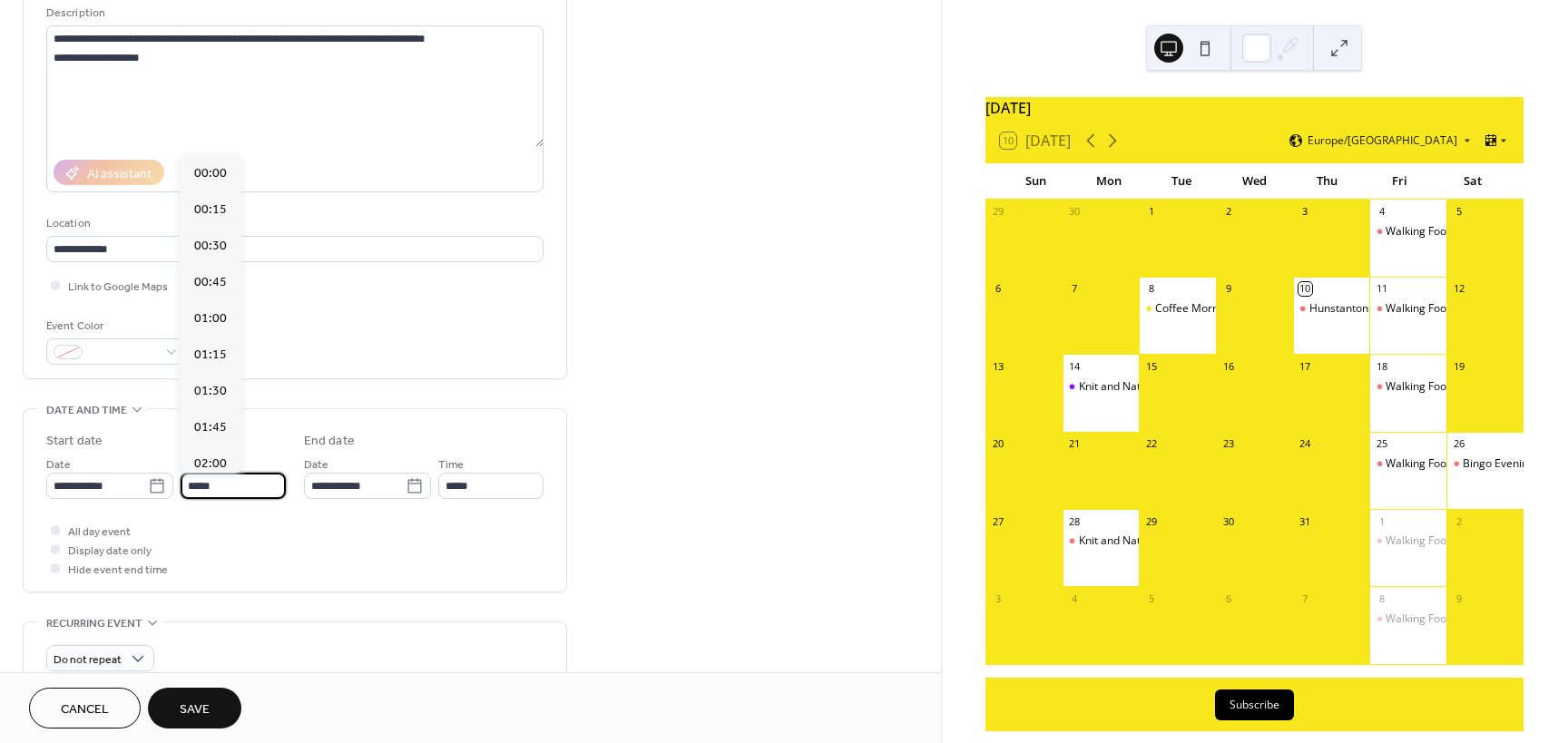 drag, startPoint x: 188, startPoint y: 483, endPoint x: 222, endPoint y: 484, distance: 34.014703 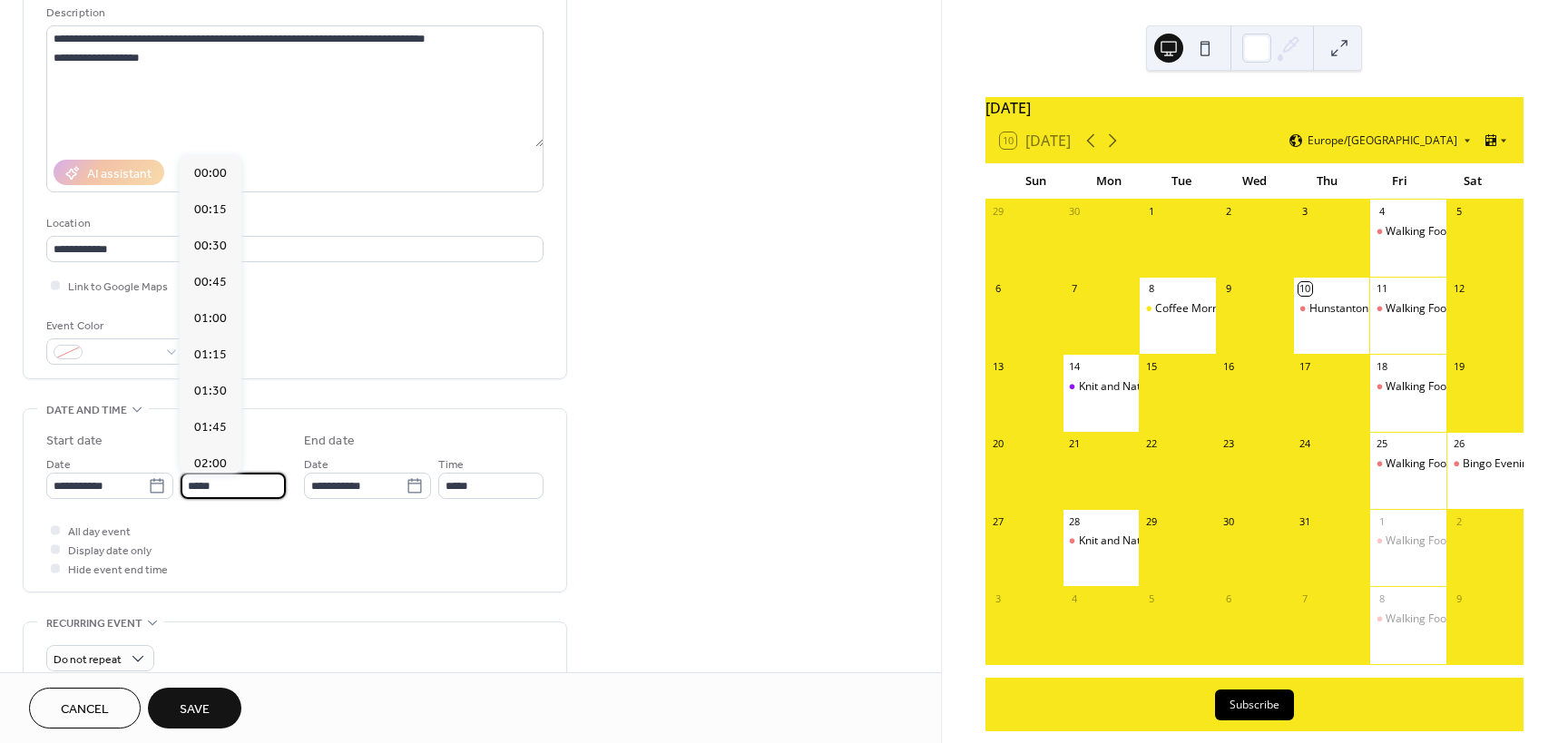 click on "*****" at bounding box center [233, 485] 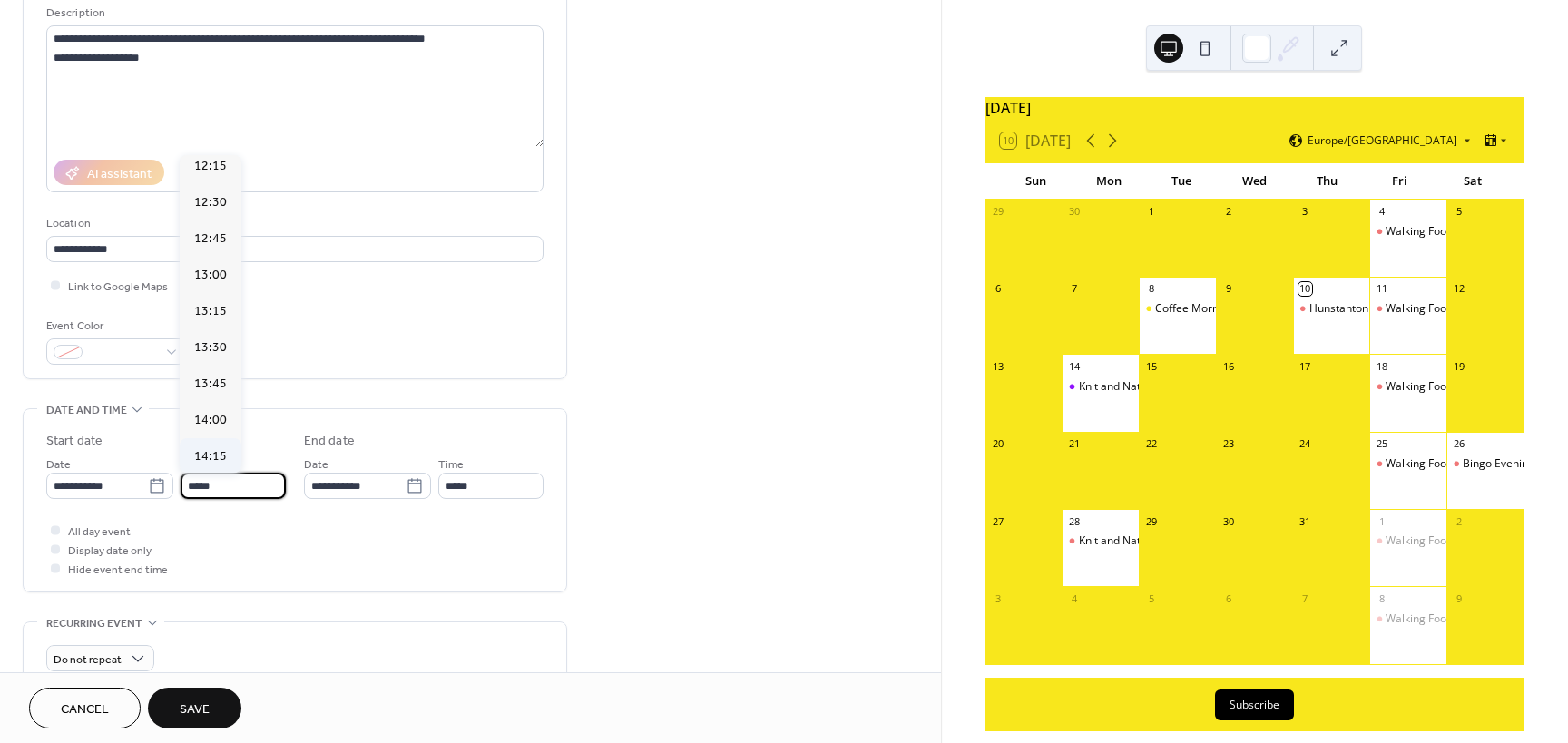 scroll, scrollTop: 1876, scrollLeft: 0, axis: vertical 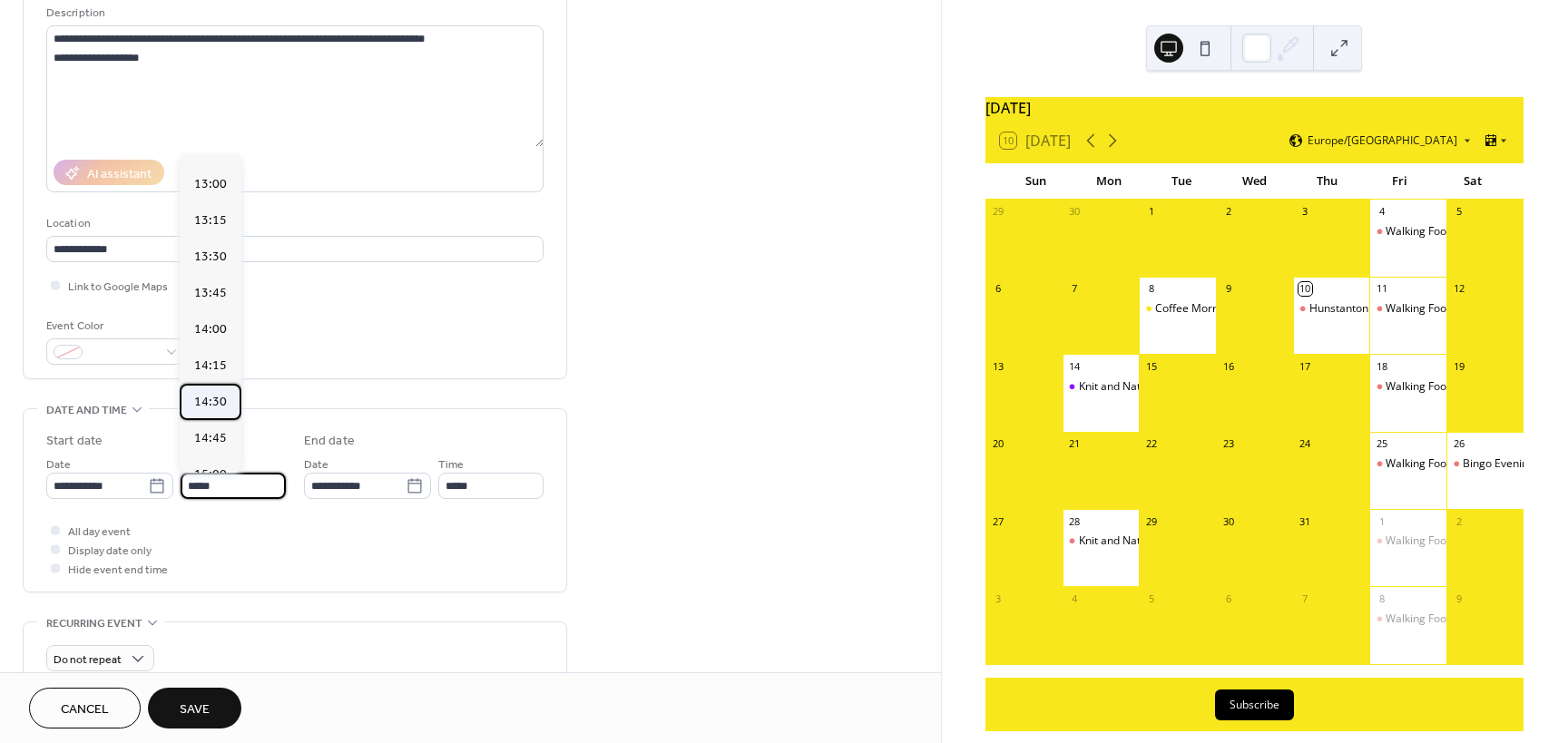 click on "14:30" at bounding box center (211, 402) 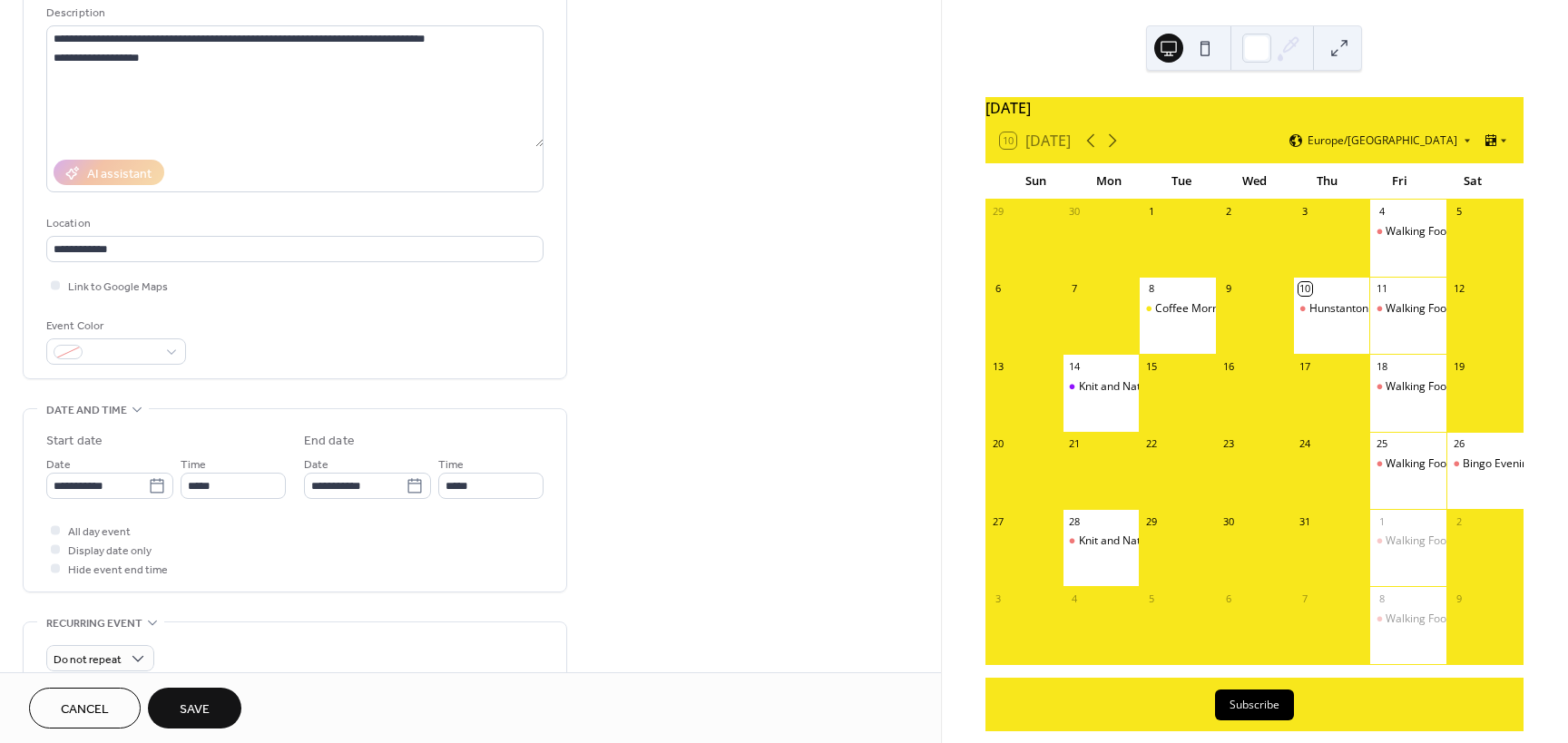 type on "*****" 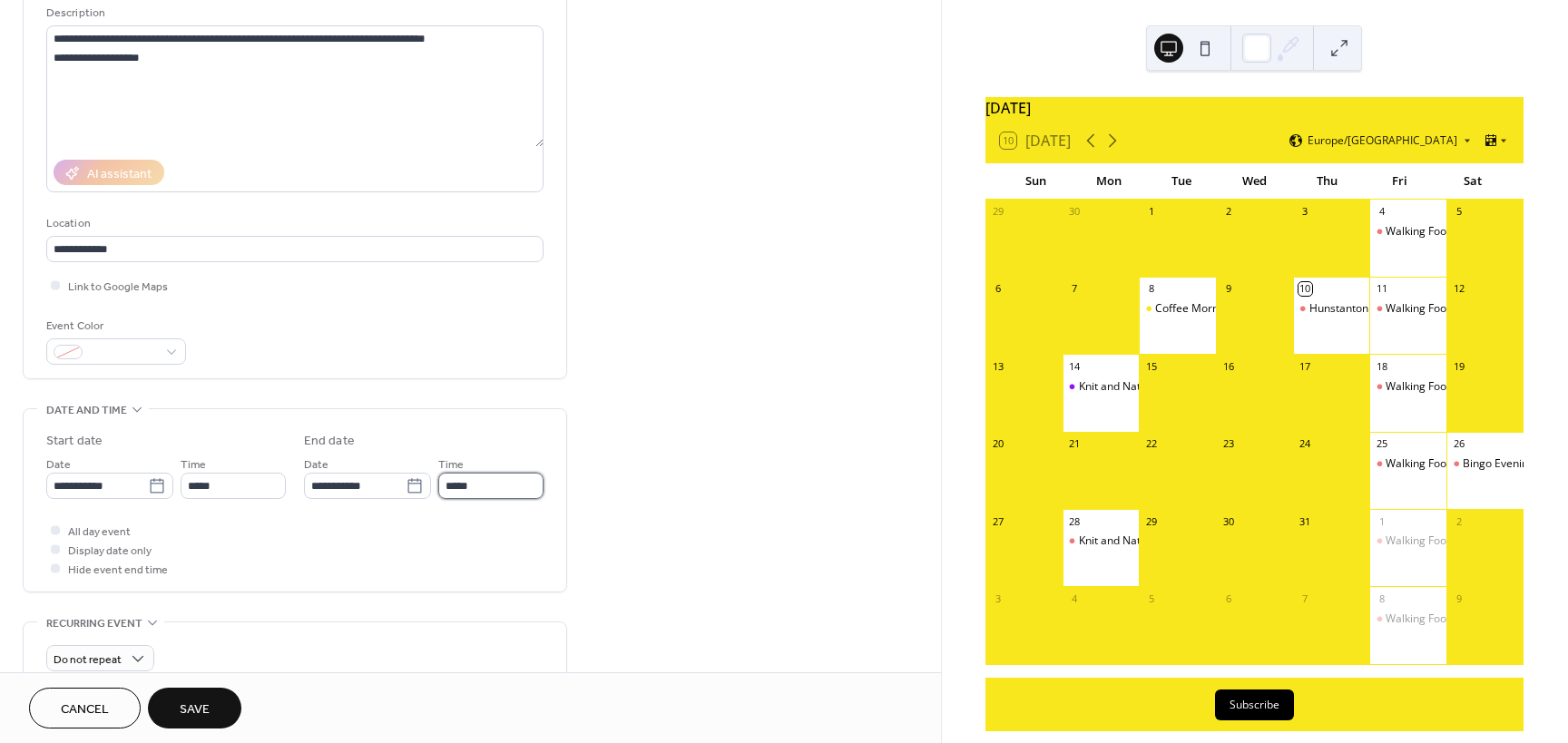 click on "*****" at bounding box center (491, 485) 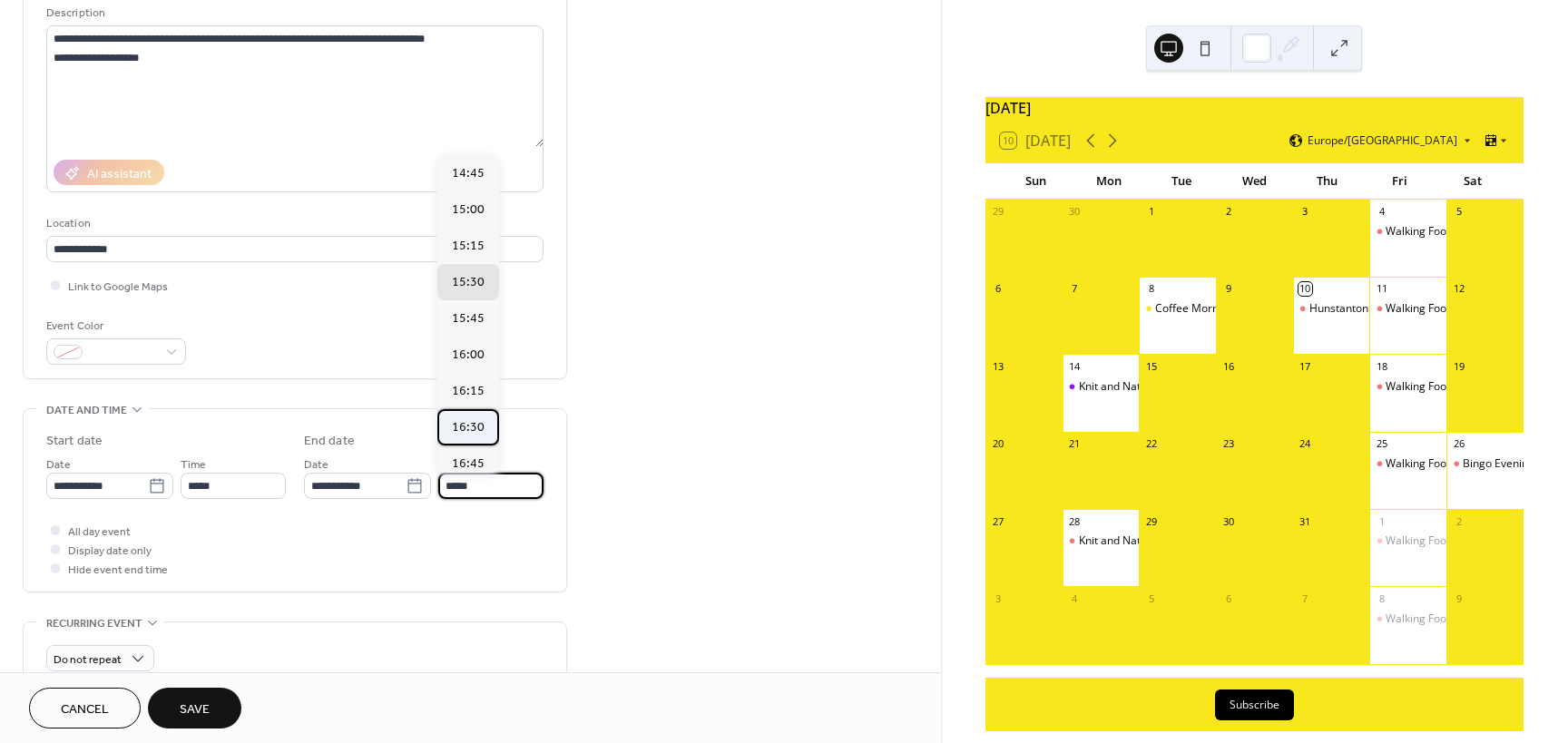 click on "16:30" at bounding box center (468, 427) 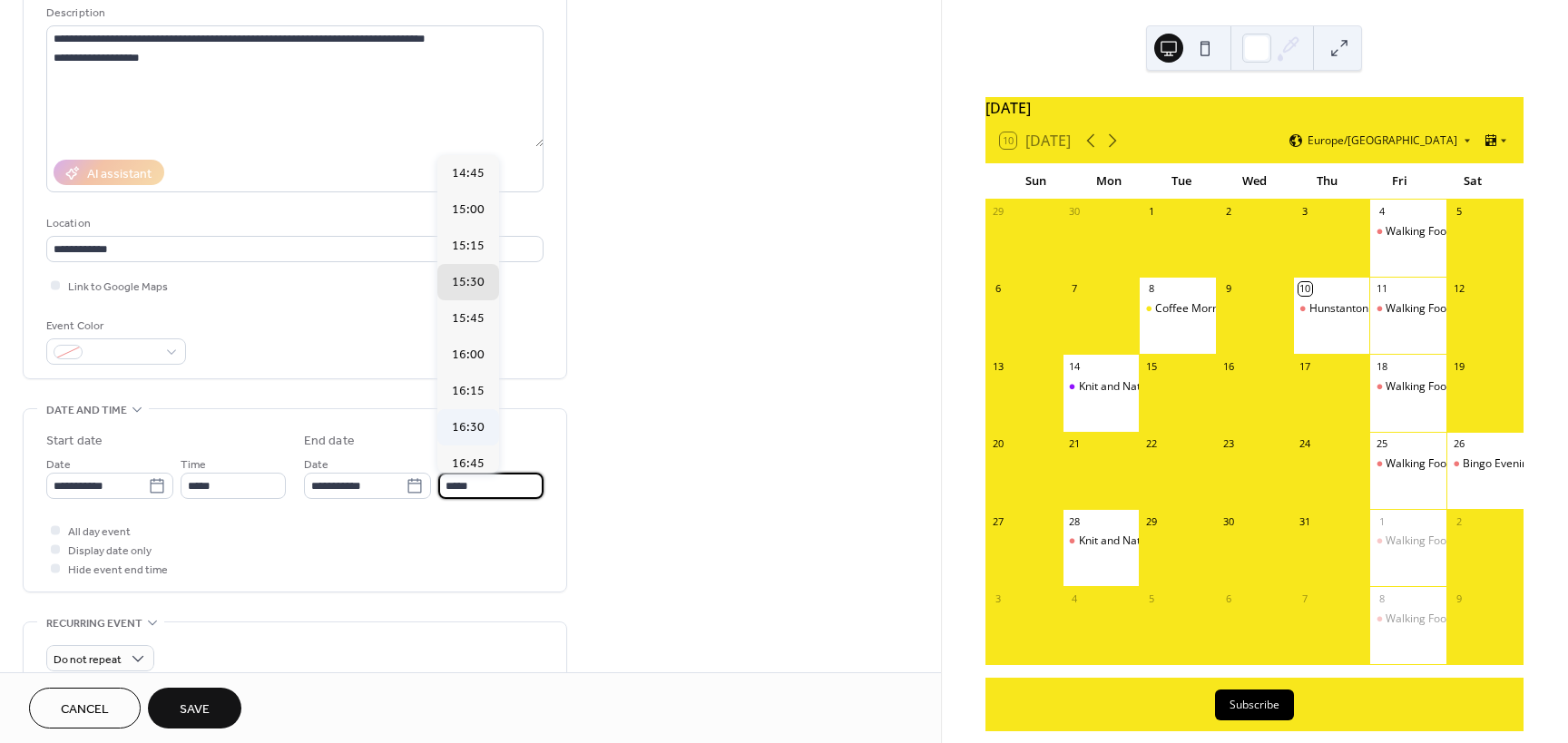 type on "*****" 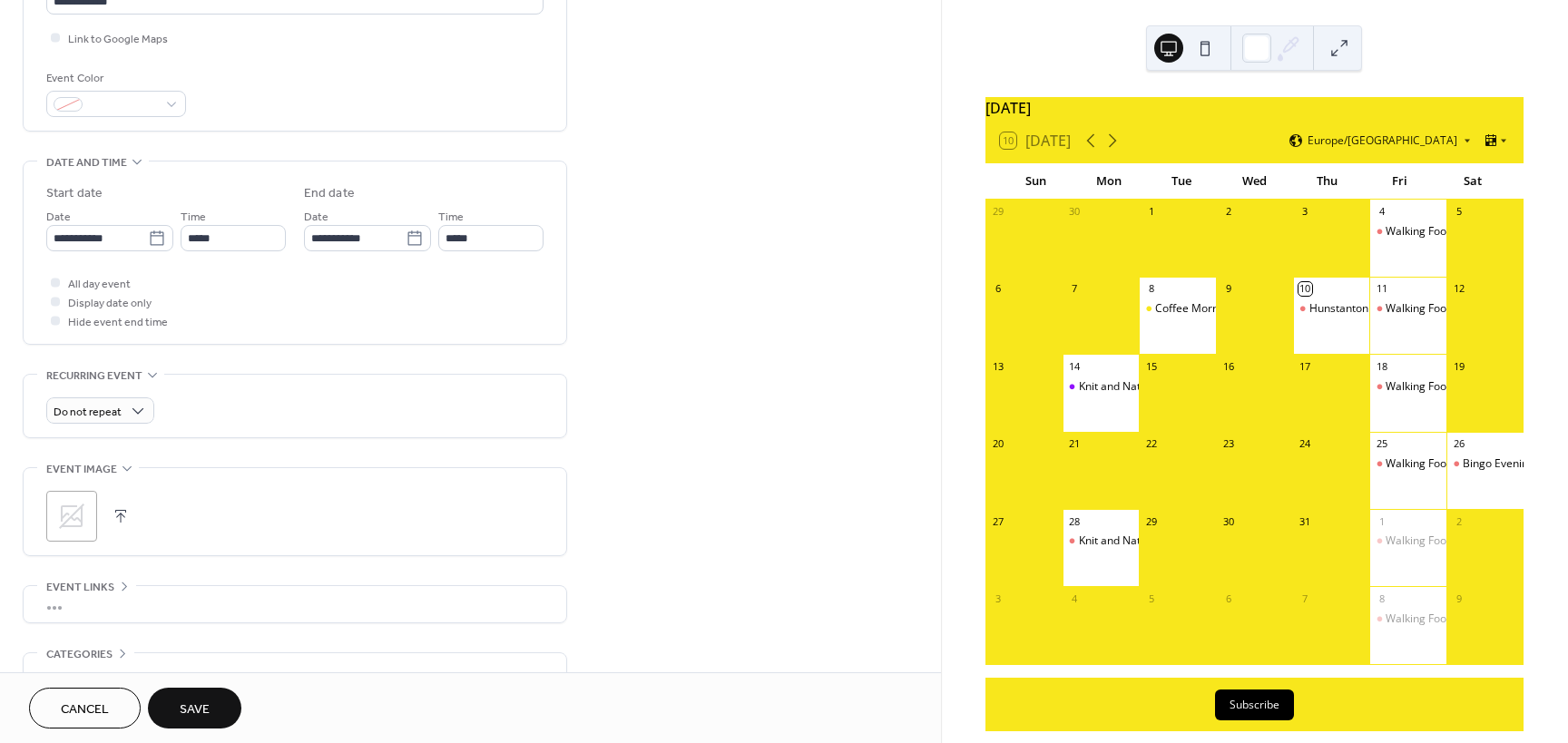 scroll, scrollTop: 454, scrollLeft: 0, axis: vertical 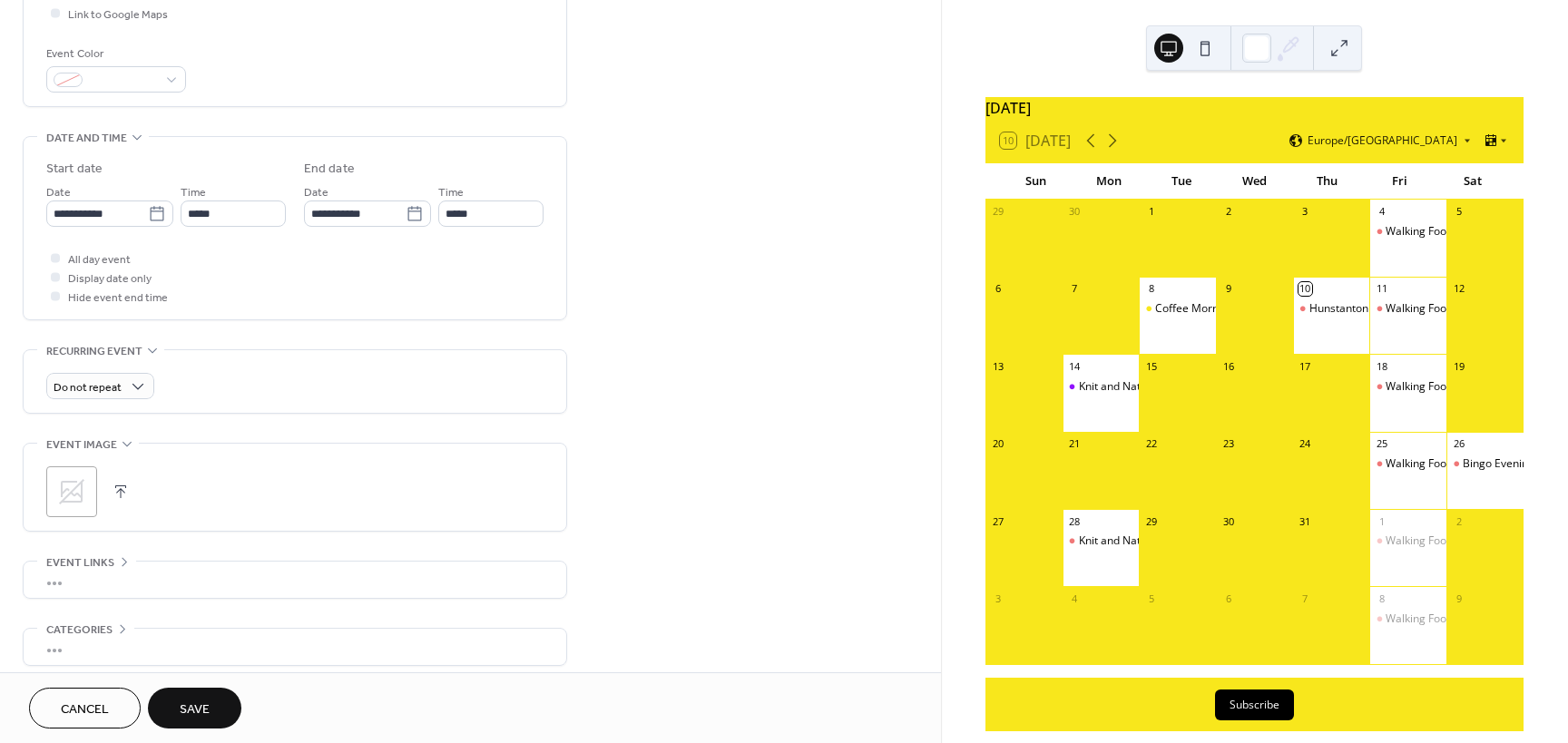 click at bounding box center (121, 492) 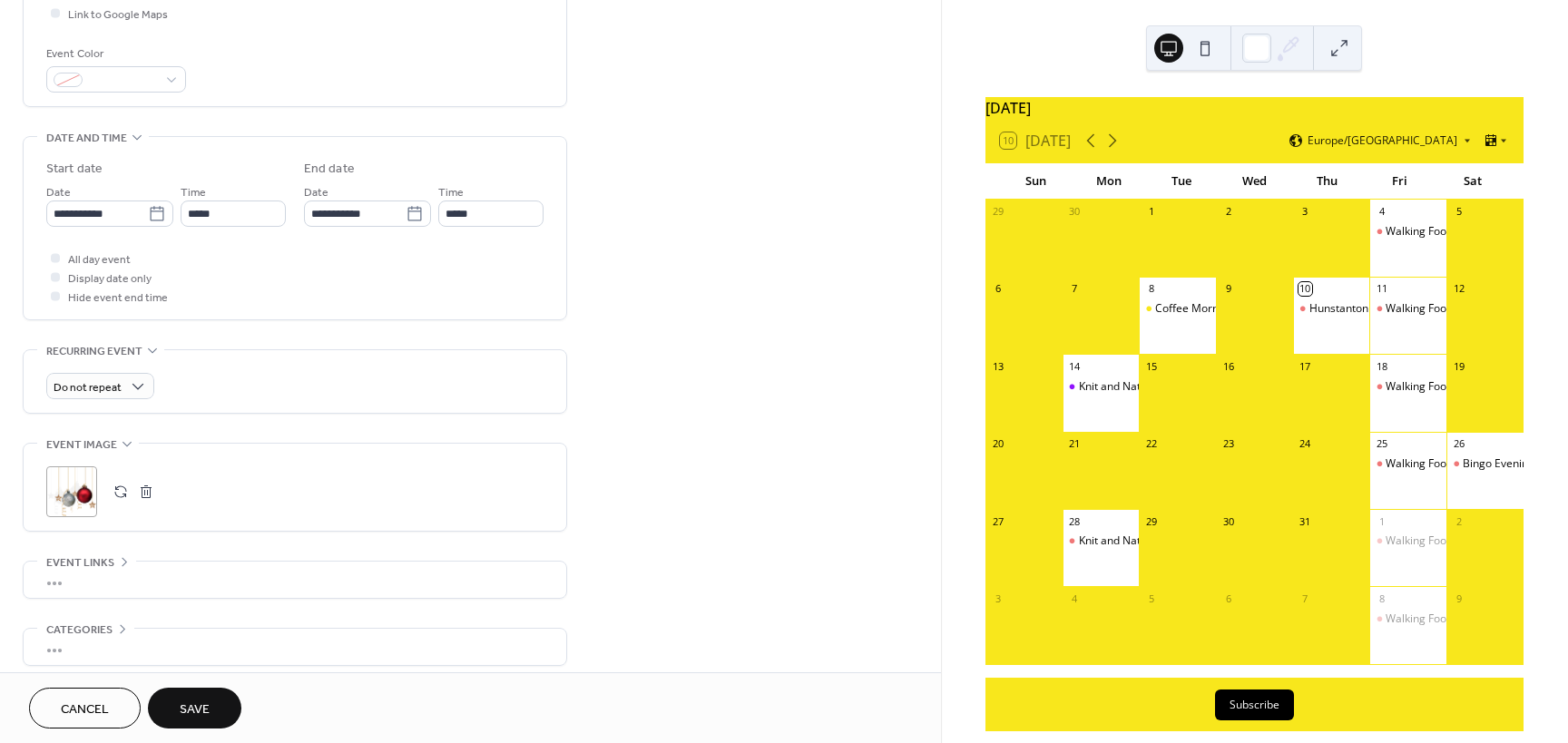 click on "Save" at bounding box center (194, 709) 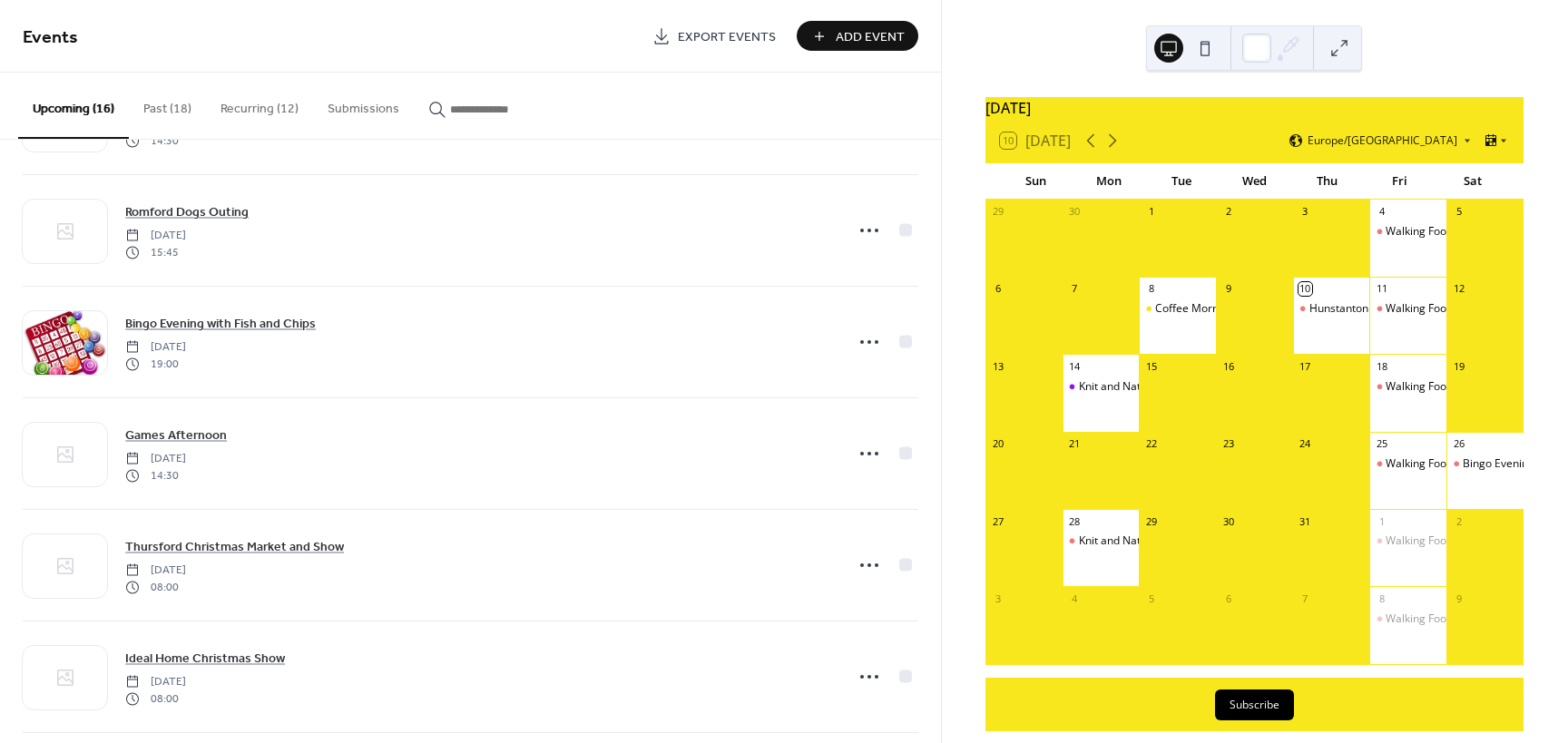 scroll, scrollTop: 1236, scrollLeft: 0, axis: vertical 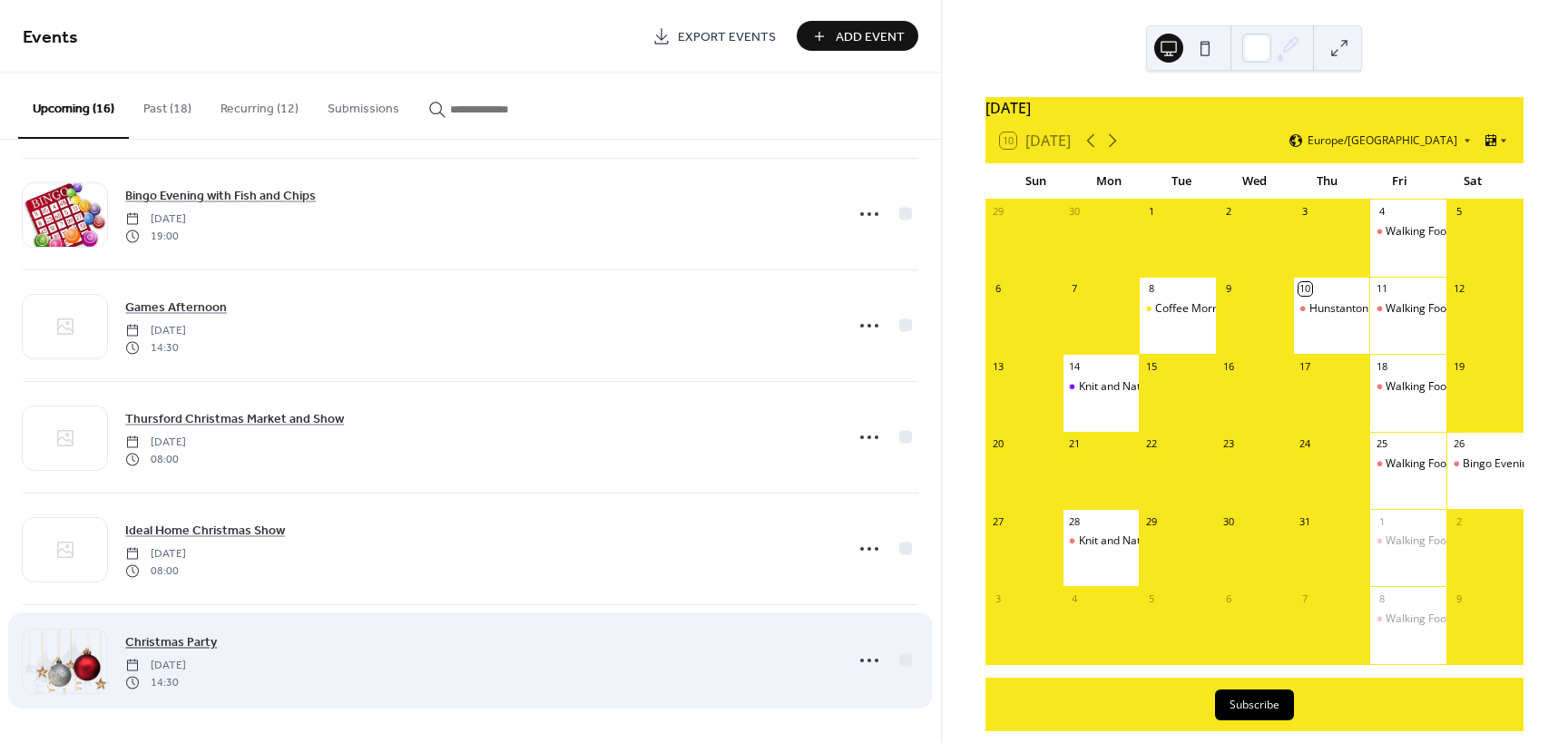click on "Christmas Party" at bounding box center (171, 642) 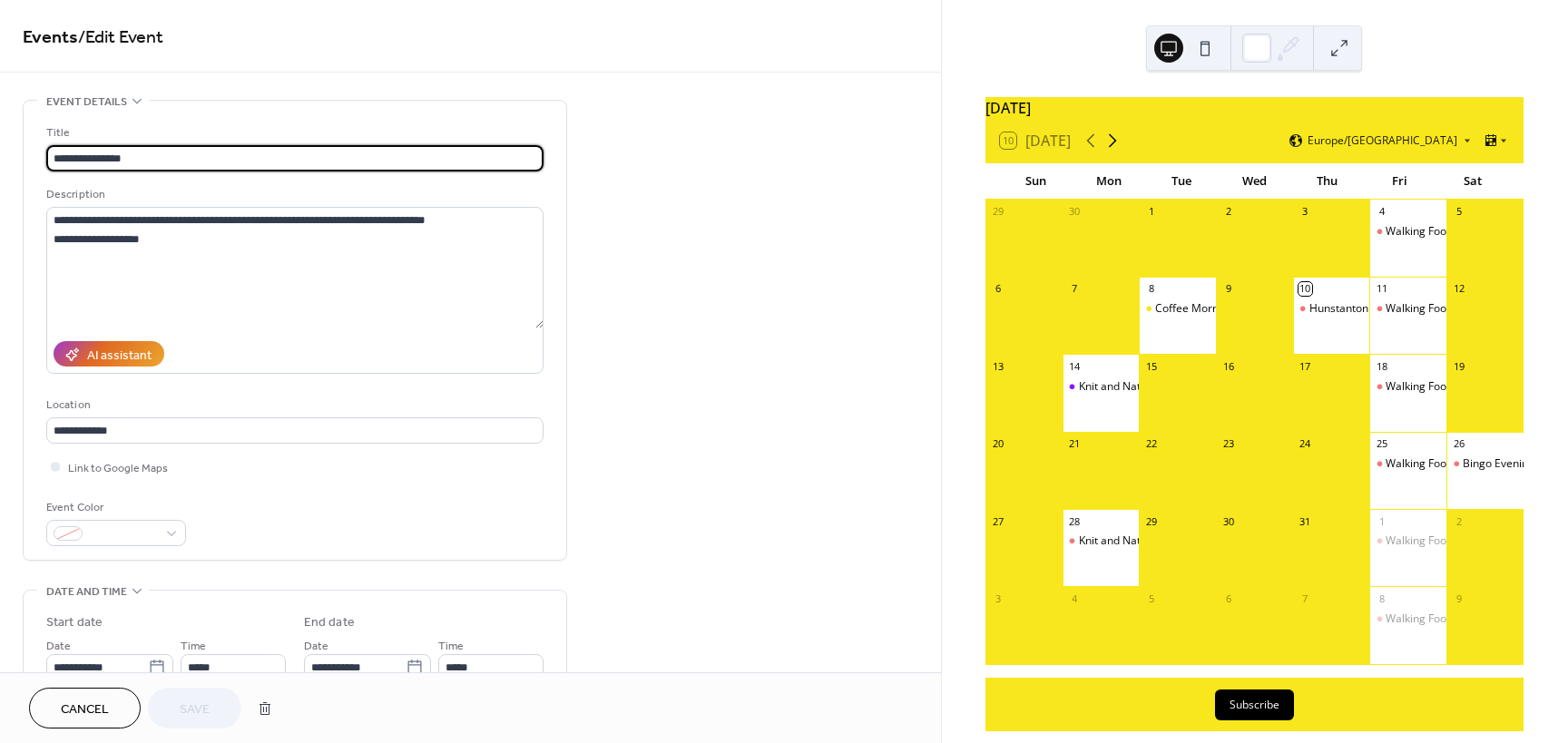 click 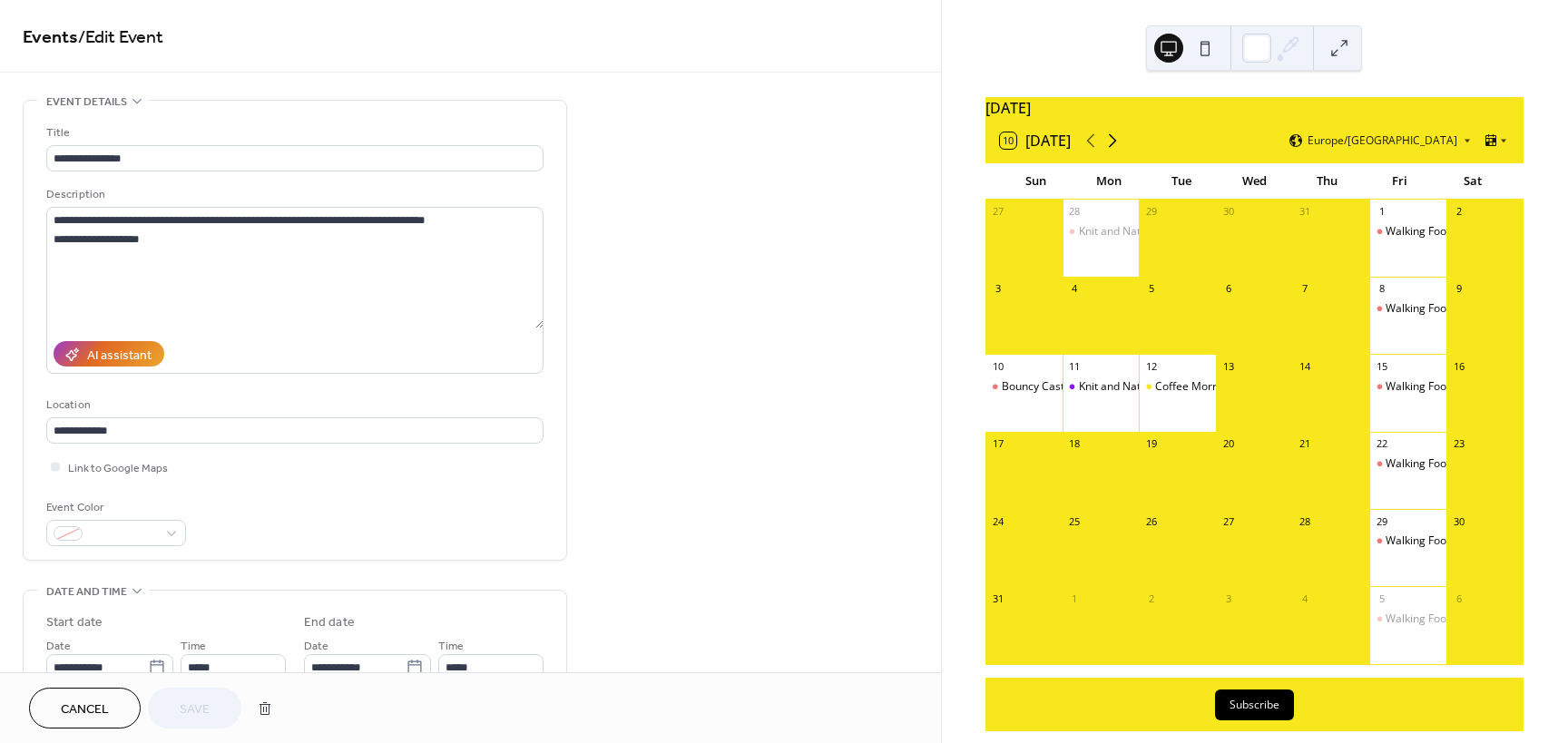 click 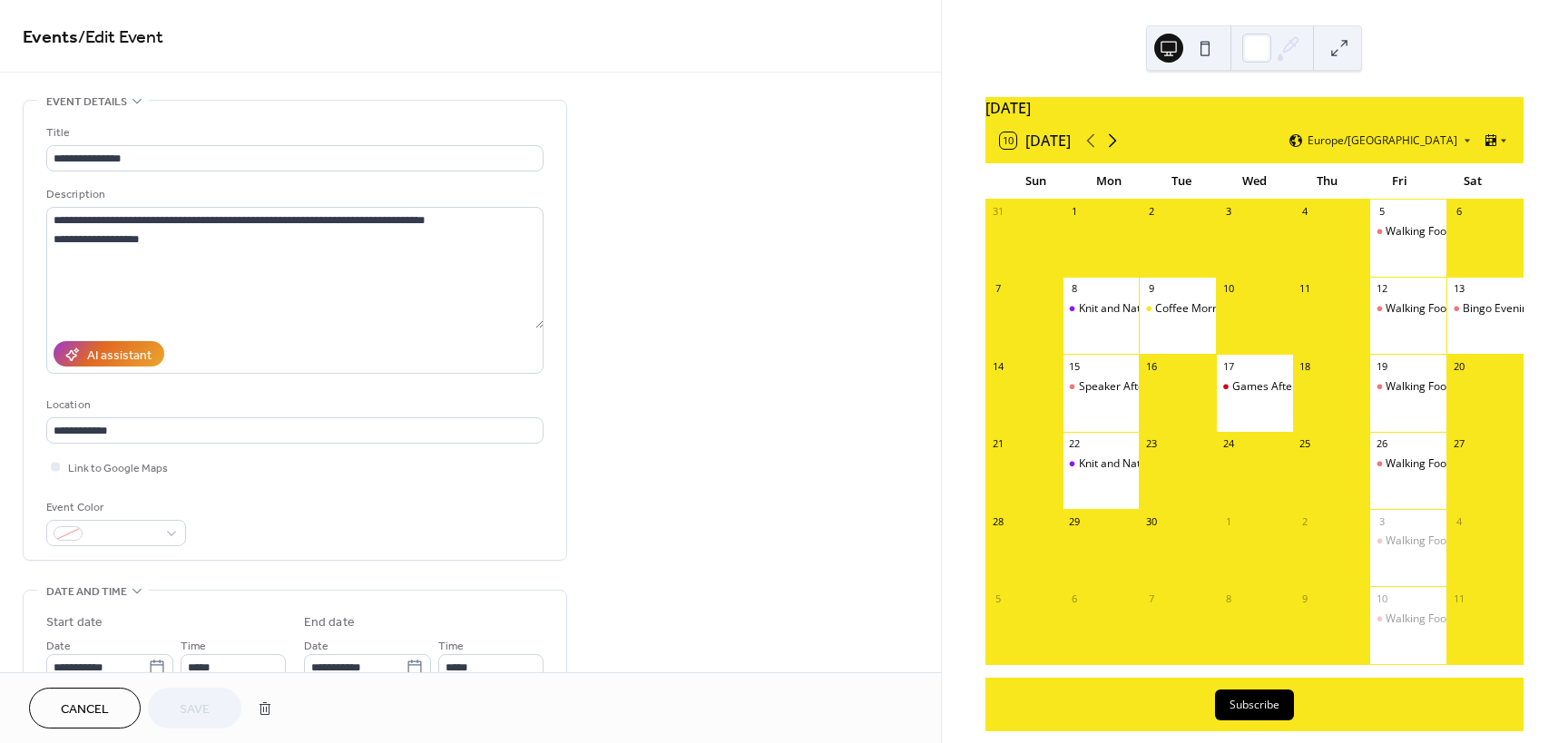 click 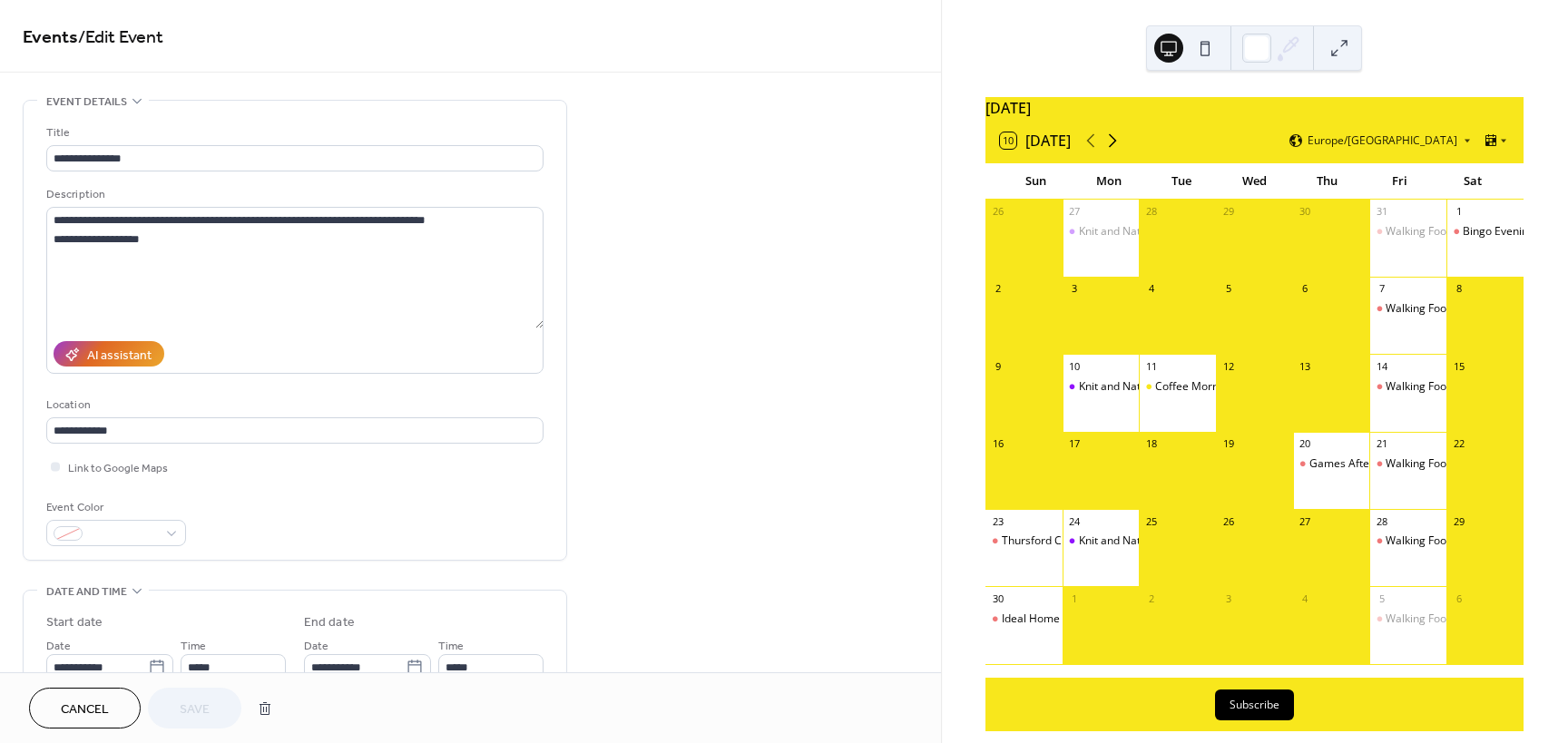 click 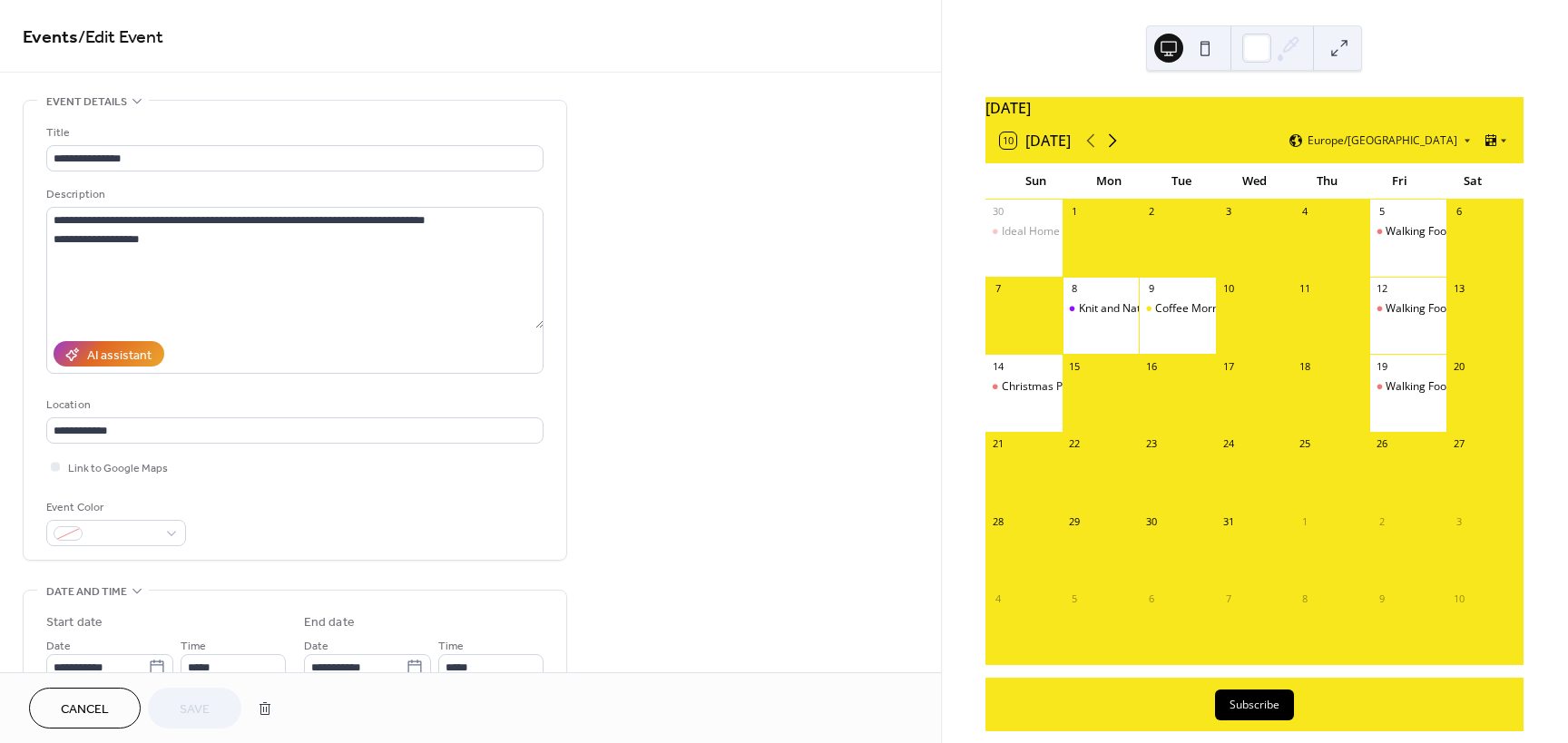 click 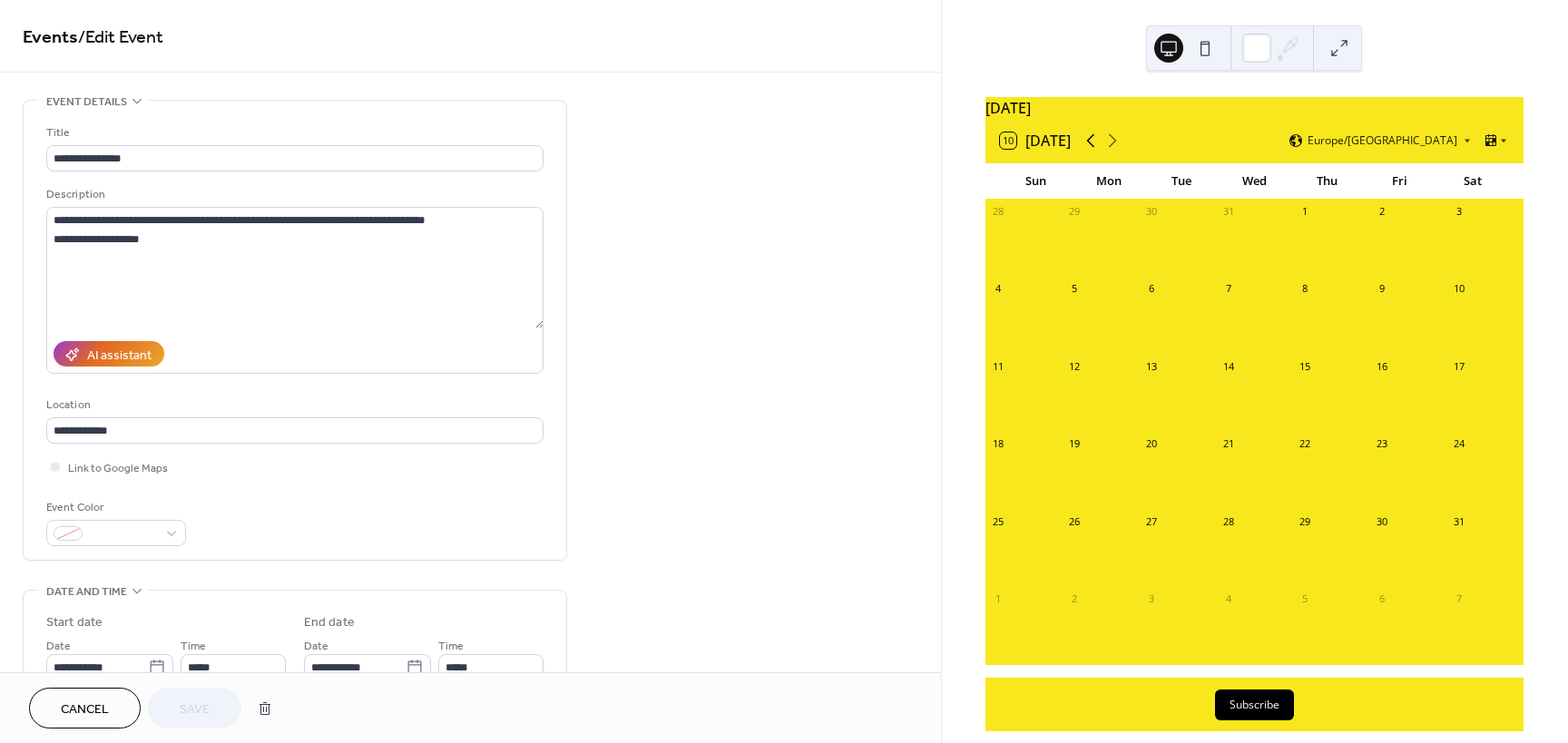 click 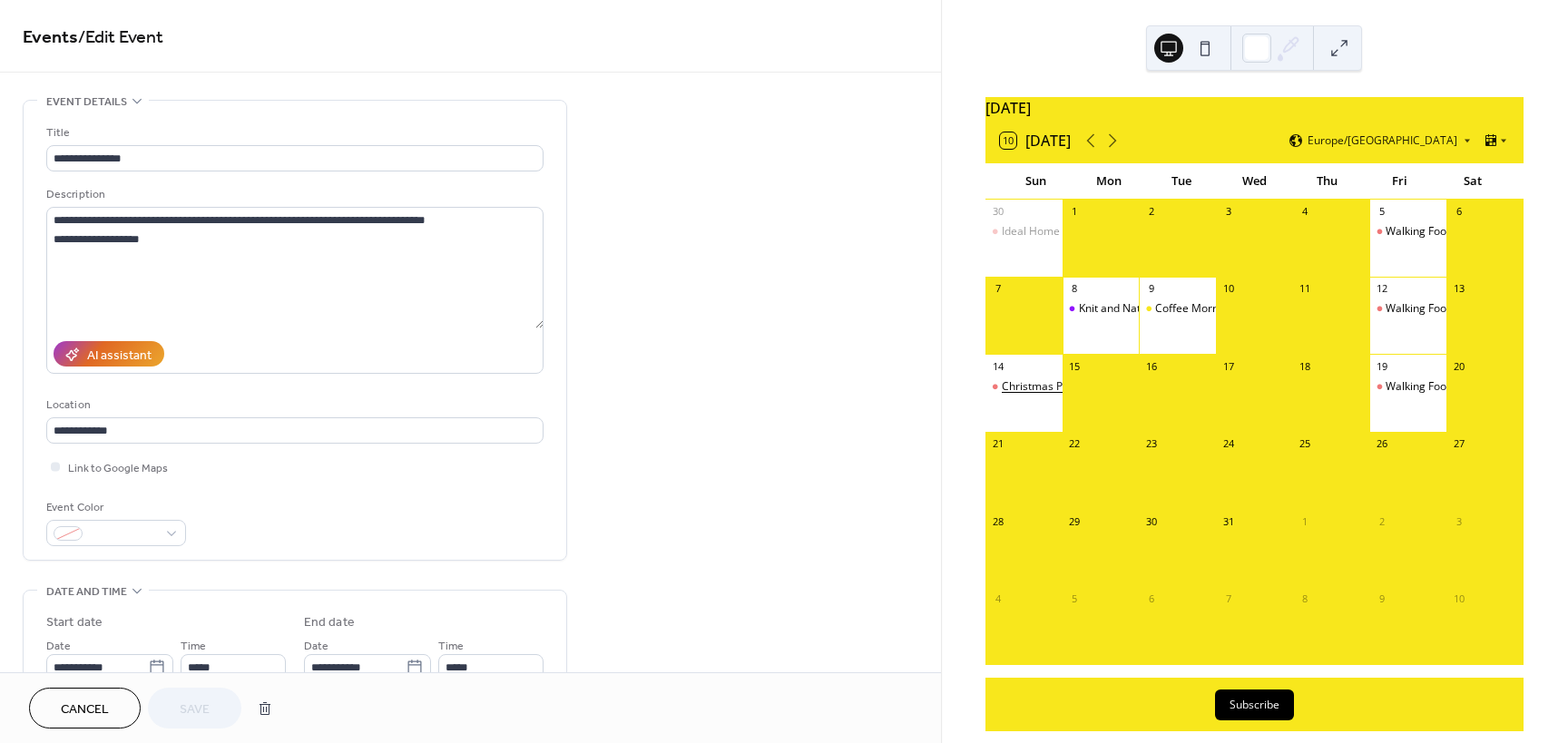 click on "Christmas Party" at bounding box center (1042, 386) 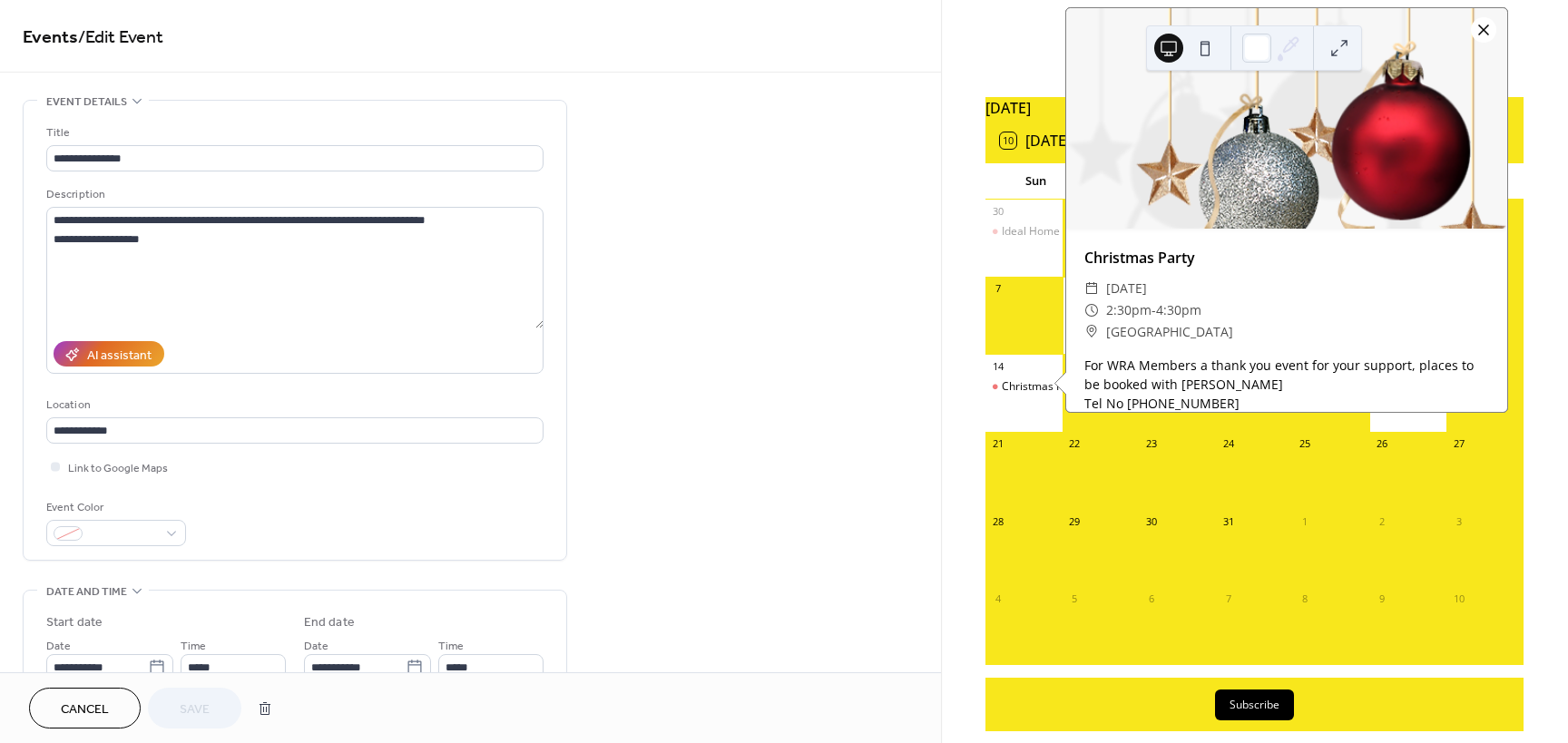 click at bounding box center (1484, 30) 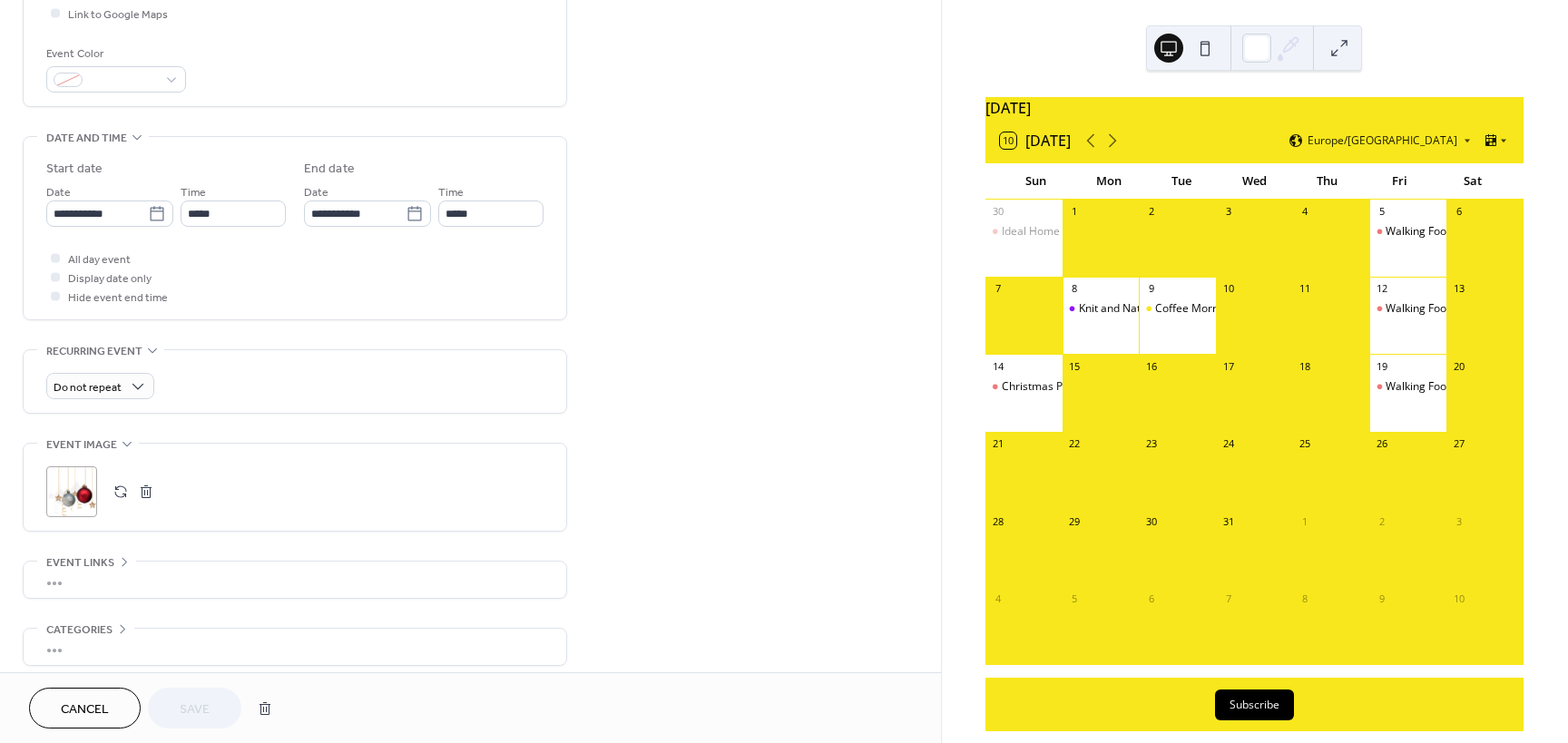 scroll, scrollTop: 533, scrollLeft: 0, axis: vertical 